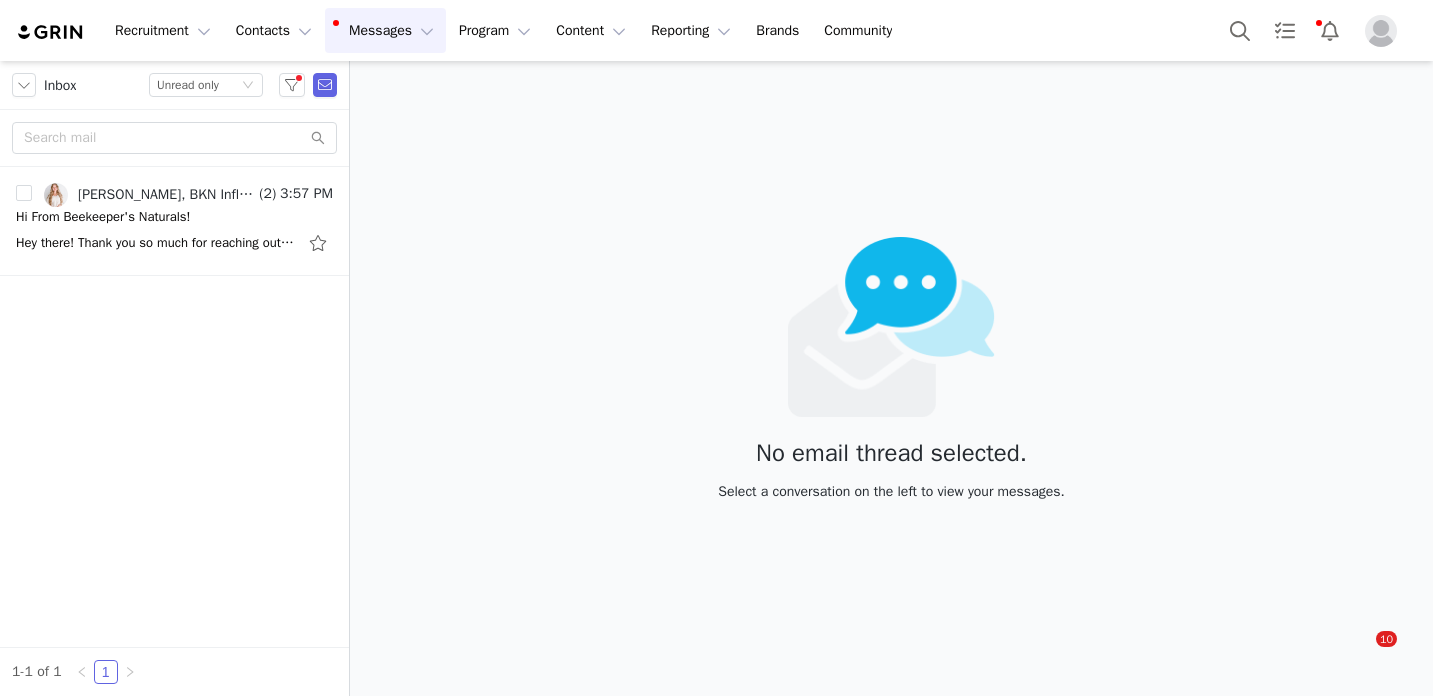 scroll, scrollTop: 0, scrollLeft: 0, axis: both 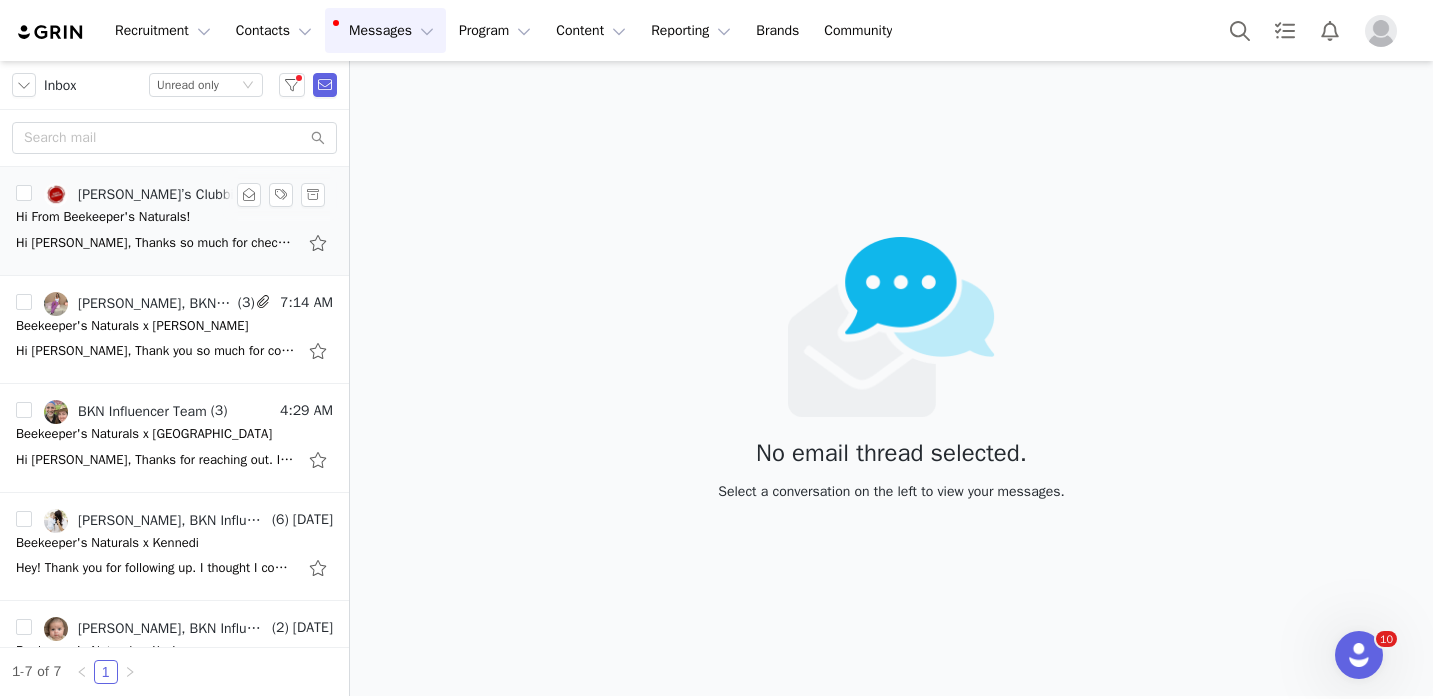 click on "Hi [PERSON_NAME], Thanks so much for checking in! I use my Beekeepers throat spray every day so can always use a restock :) Thanks so much! [PERSON_NAME] [DATE][DATE] 6:14 PM BKN Influencer Team <" at bounding box center [174, 243] 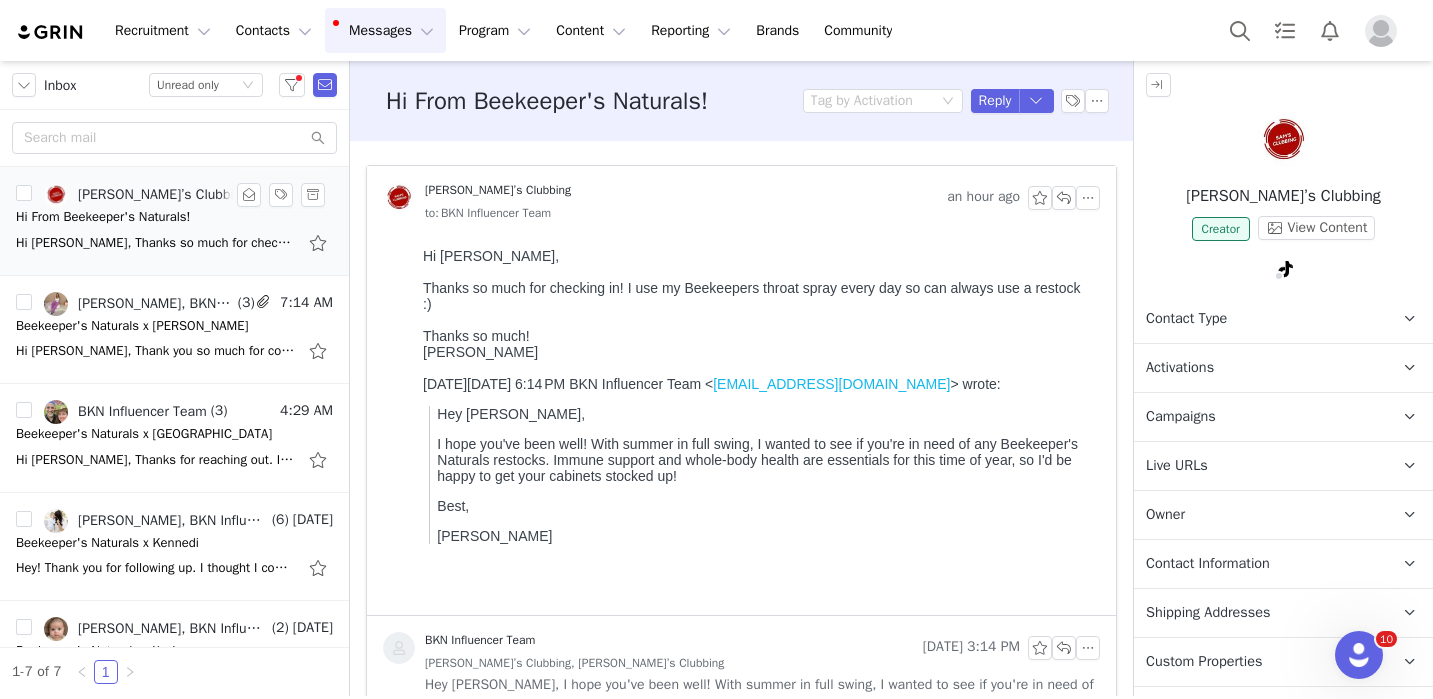 scroll, scrollTop: 0, scrollLeft: 0, axis: both 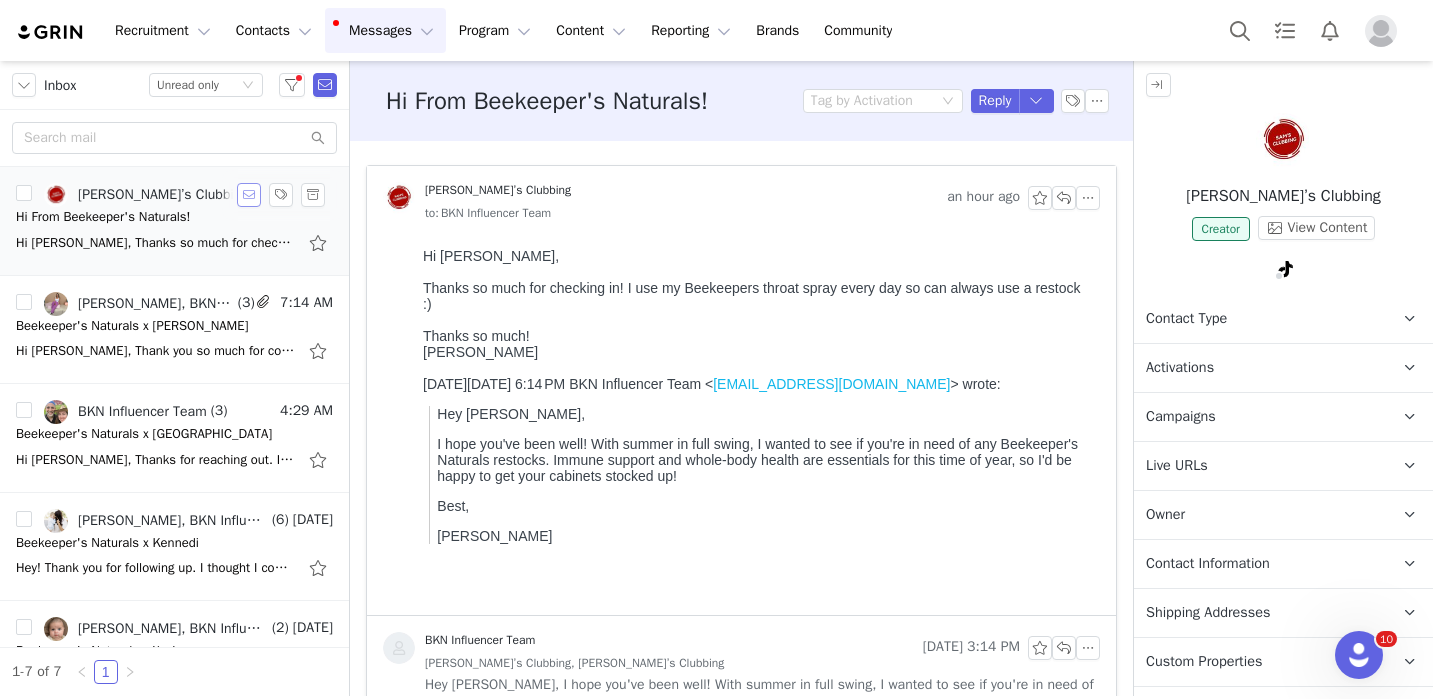 click at bounding box center (249, 195) 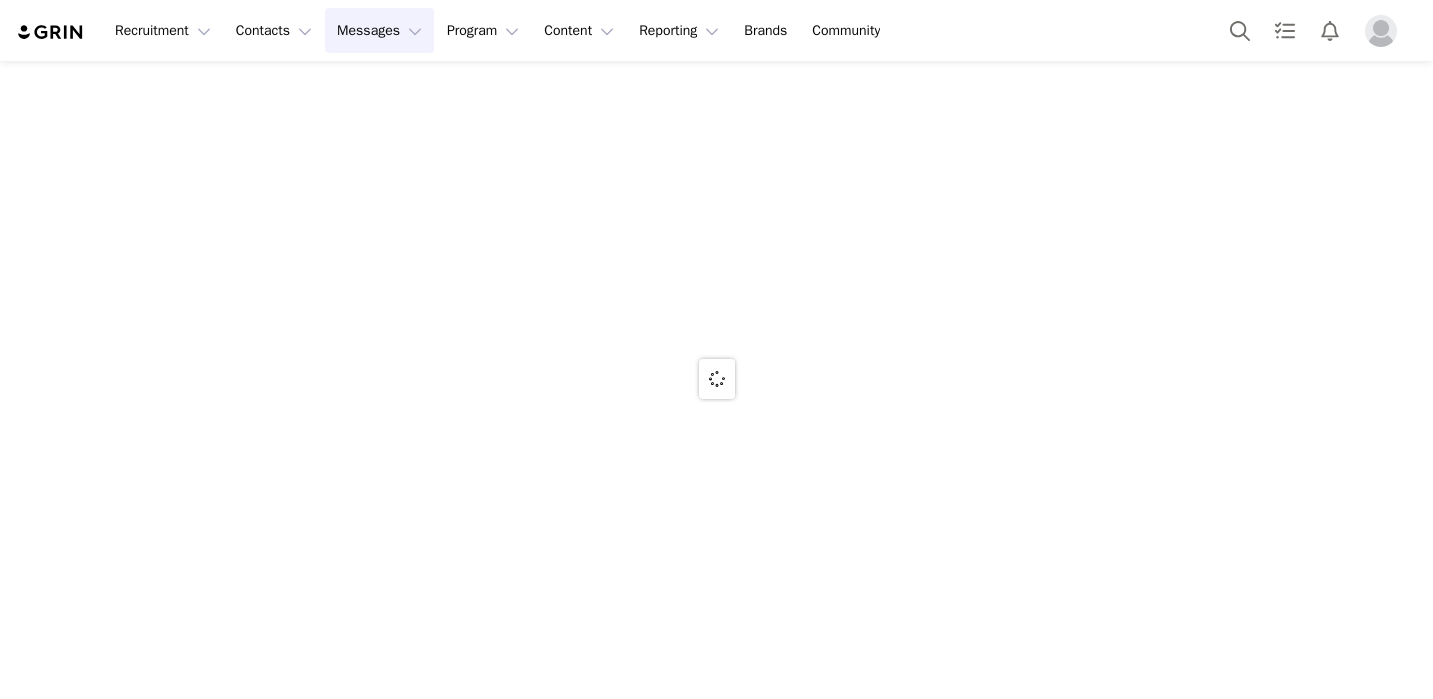 scroll, scrollTop: 0, scrollLeft: 0, axis: both 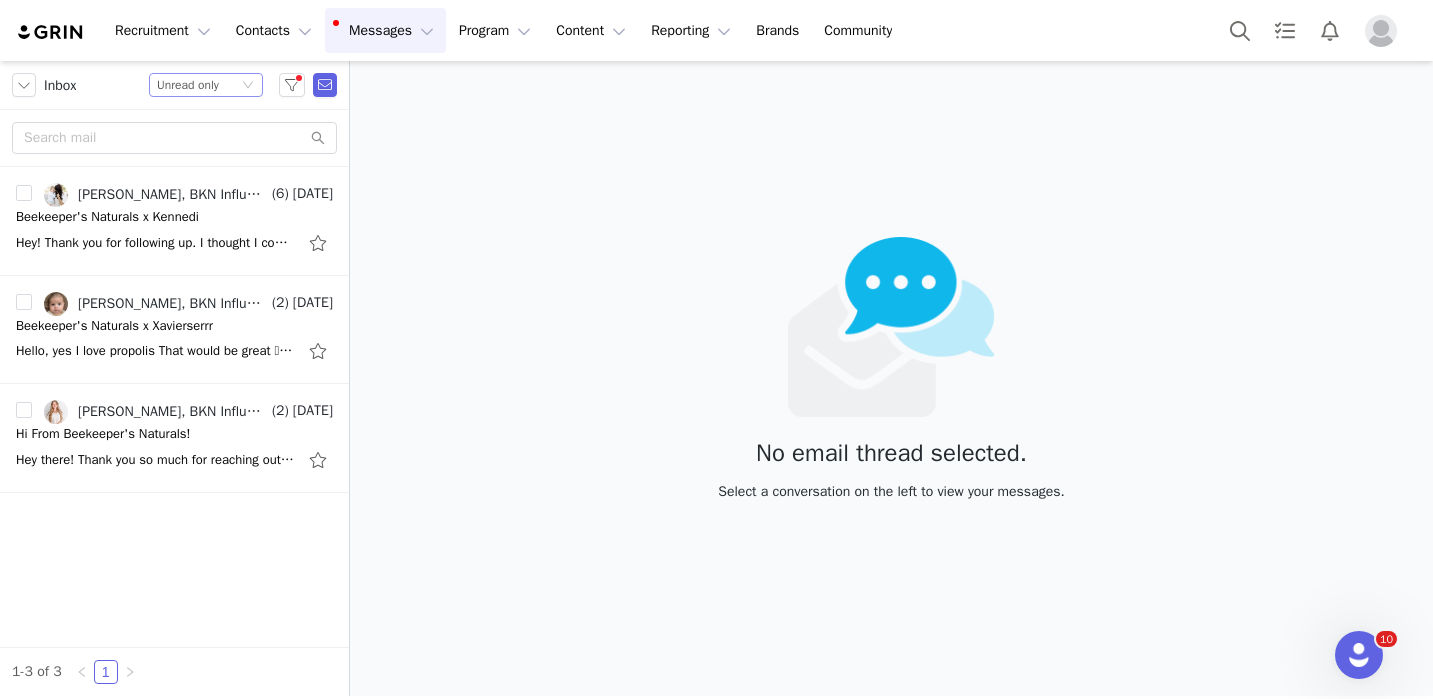 click on "Status Unread only" at bounding box center (197, 85) 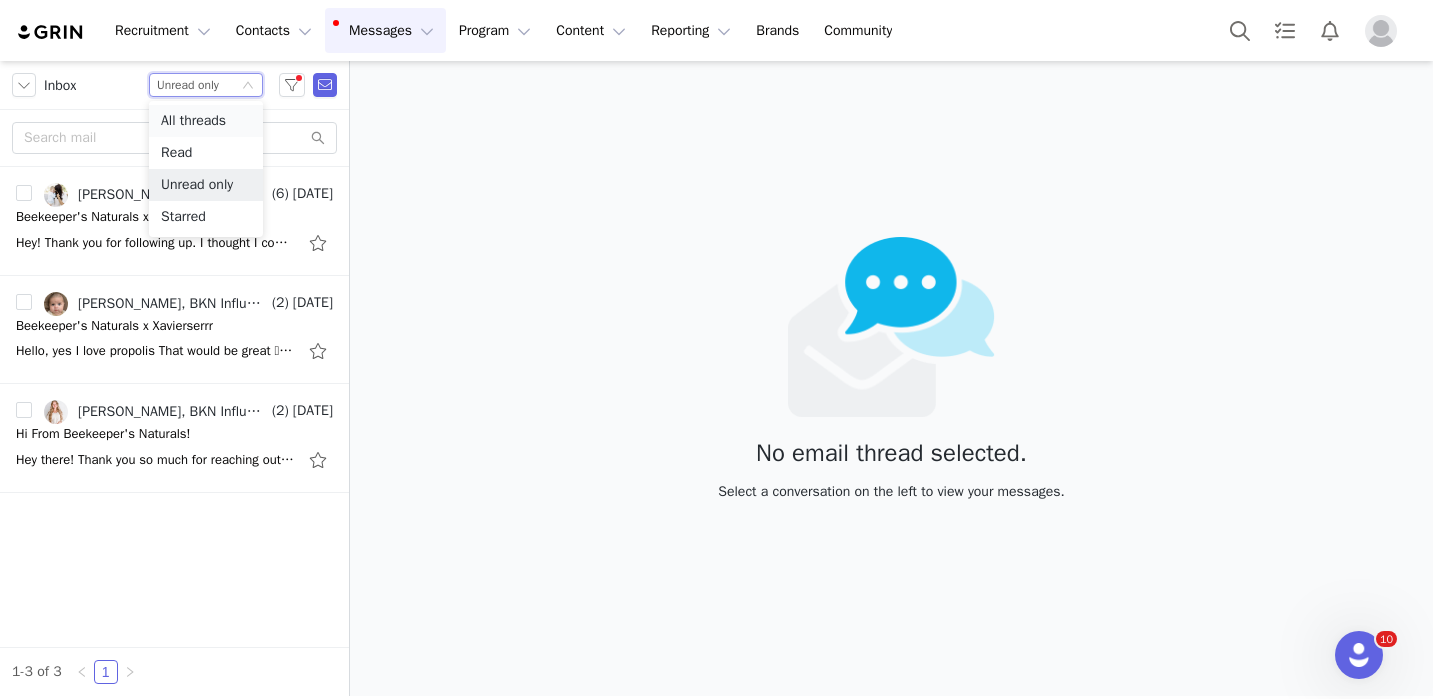 click on "All threads" at bounding box center (206, 121) 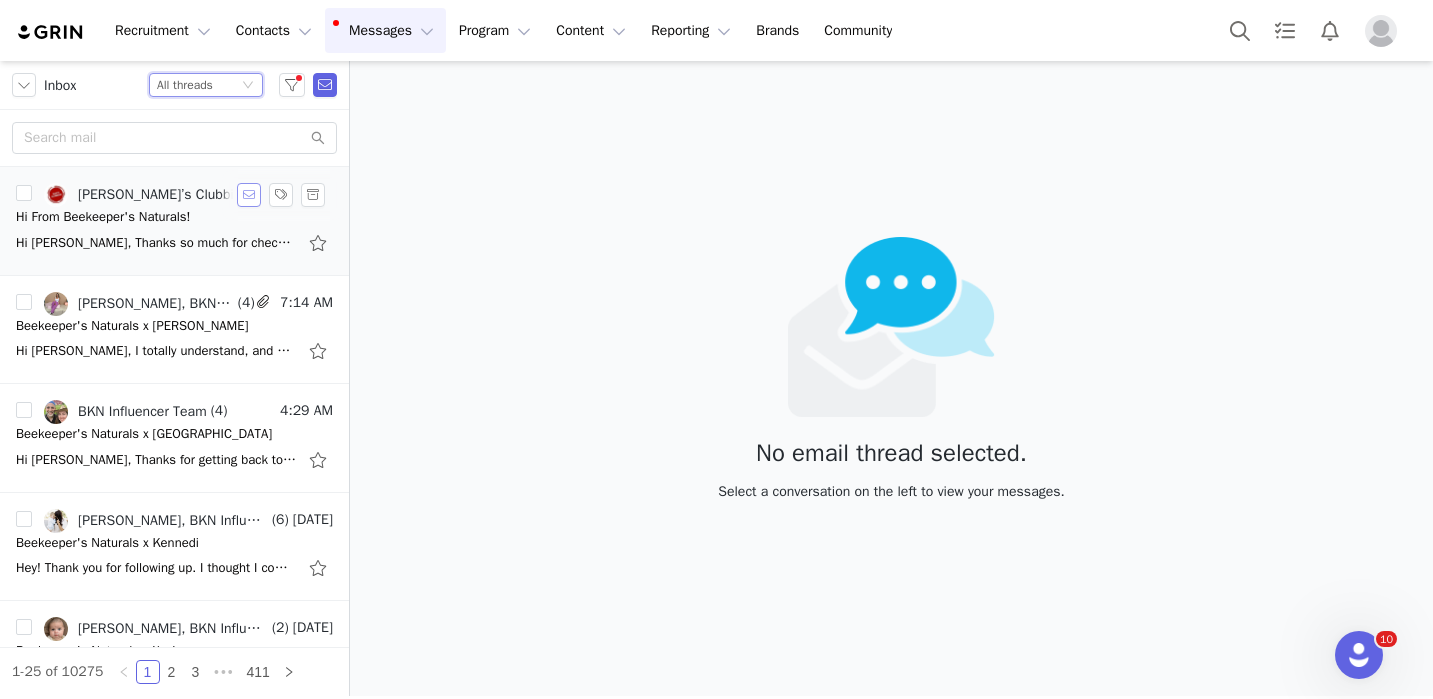 click at bounding box center (249, 195) 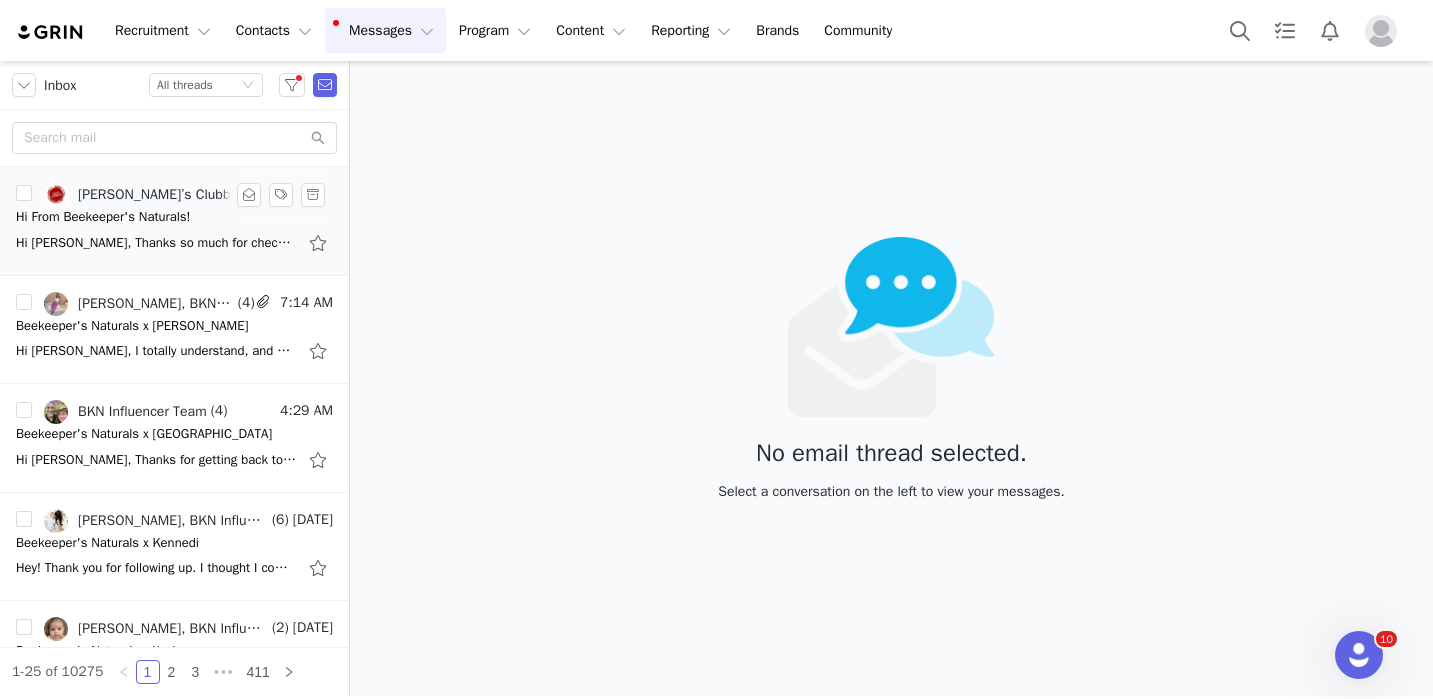 click on "No email thread selected. Select a conversation on the left to view your messages." at bounding box center (891, 378) 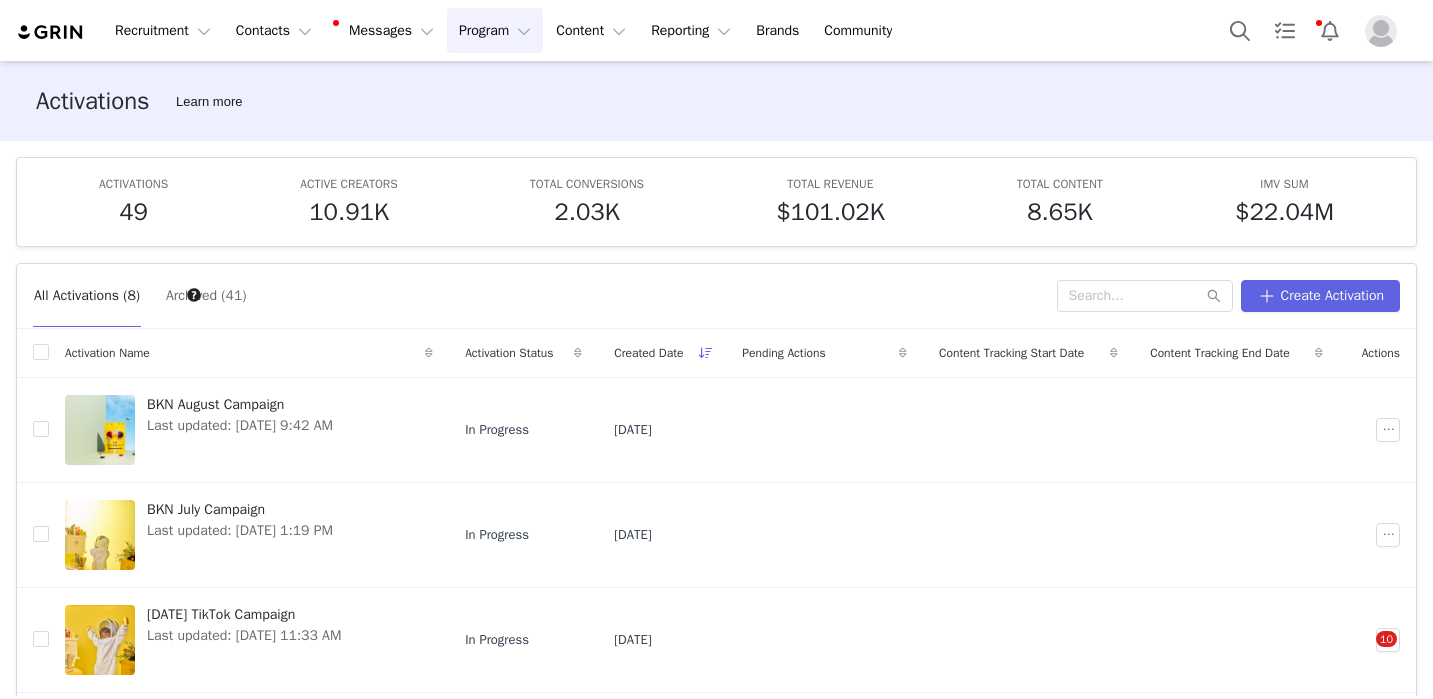 scroll, scrollTop: 0, scrollLeft: 0, axis: both 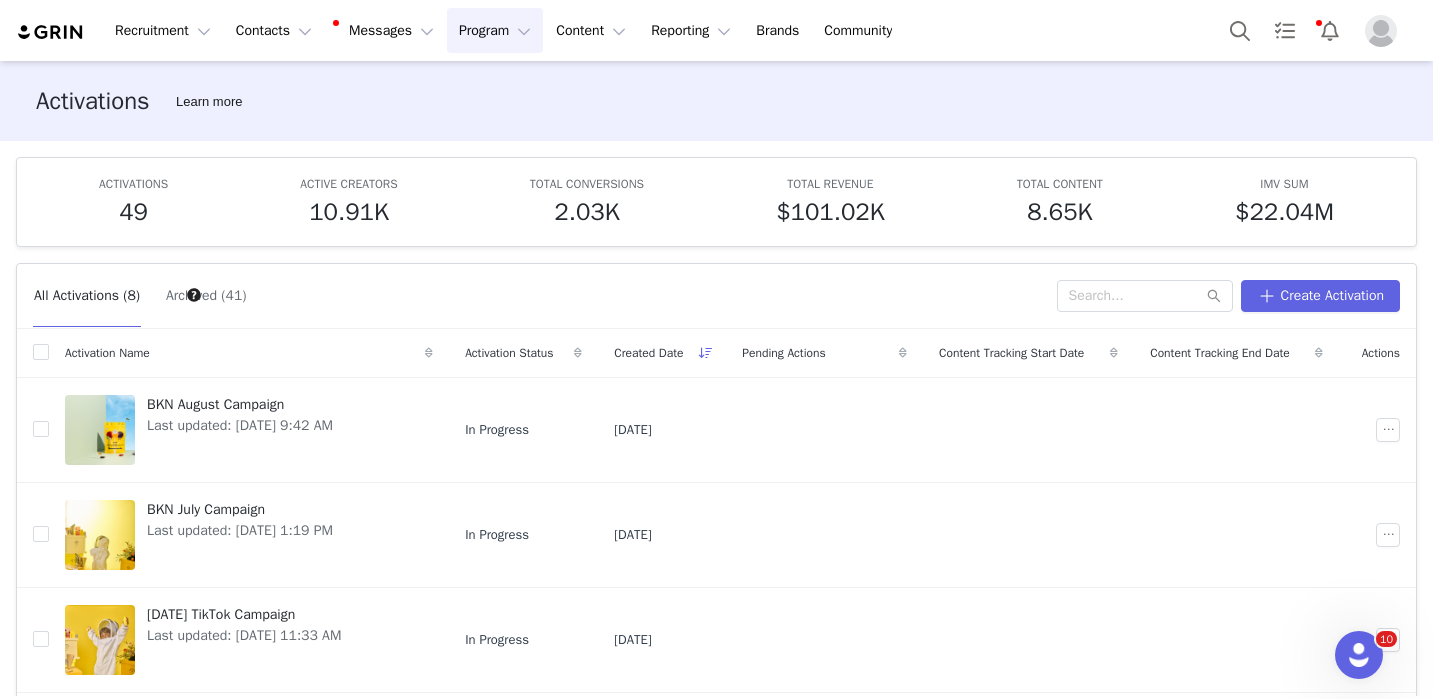 type 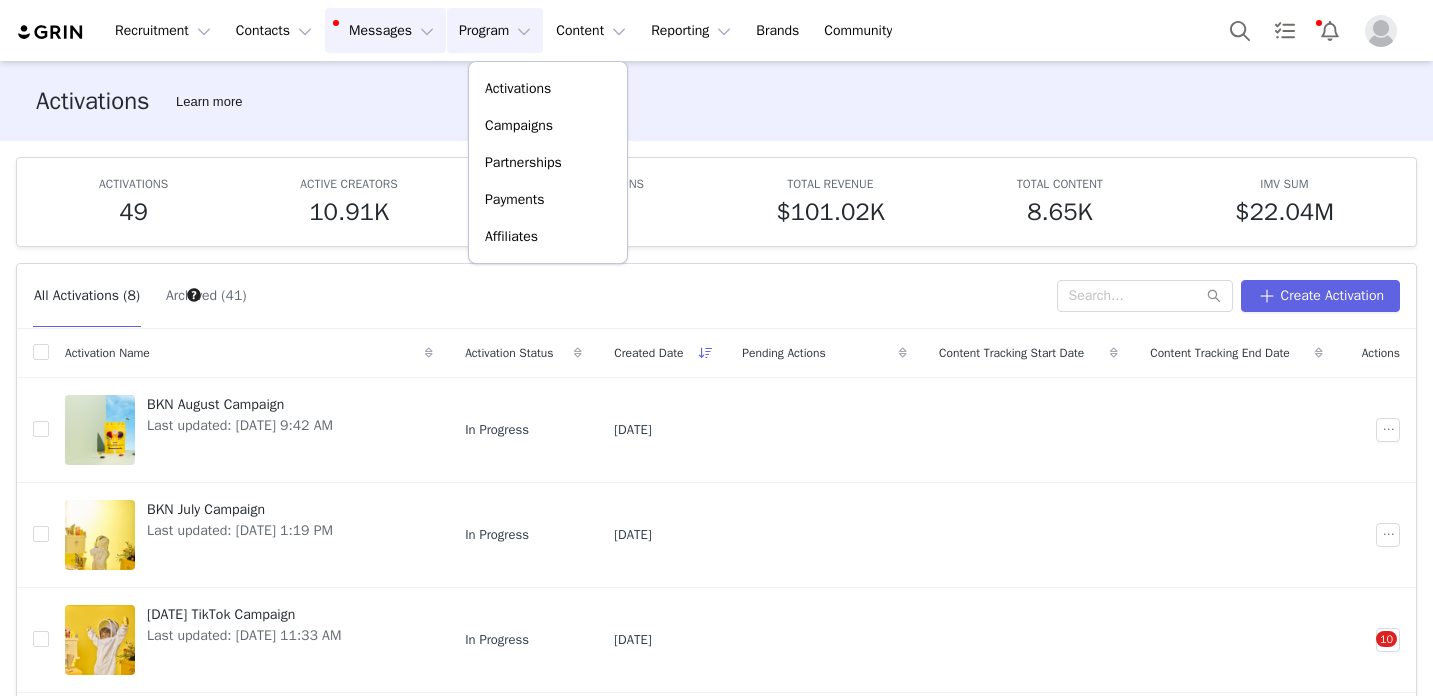 scroll, scrollTop: 0, scrollLeft: 0, axis: both 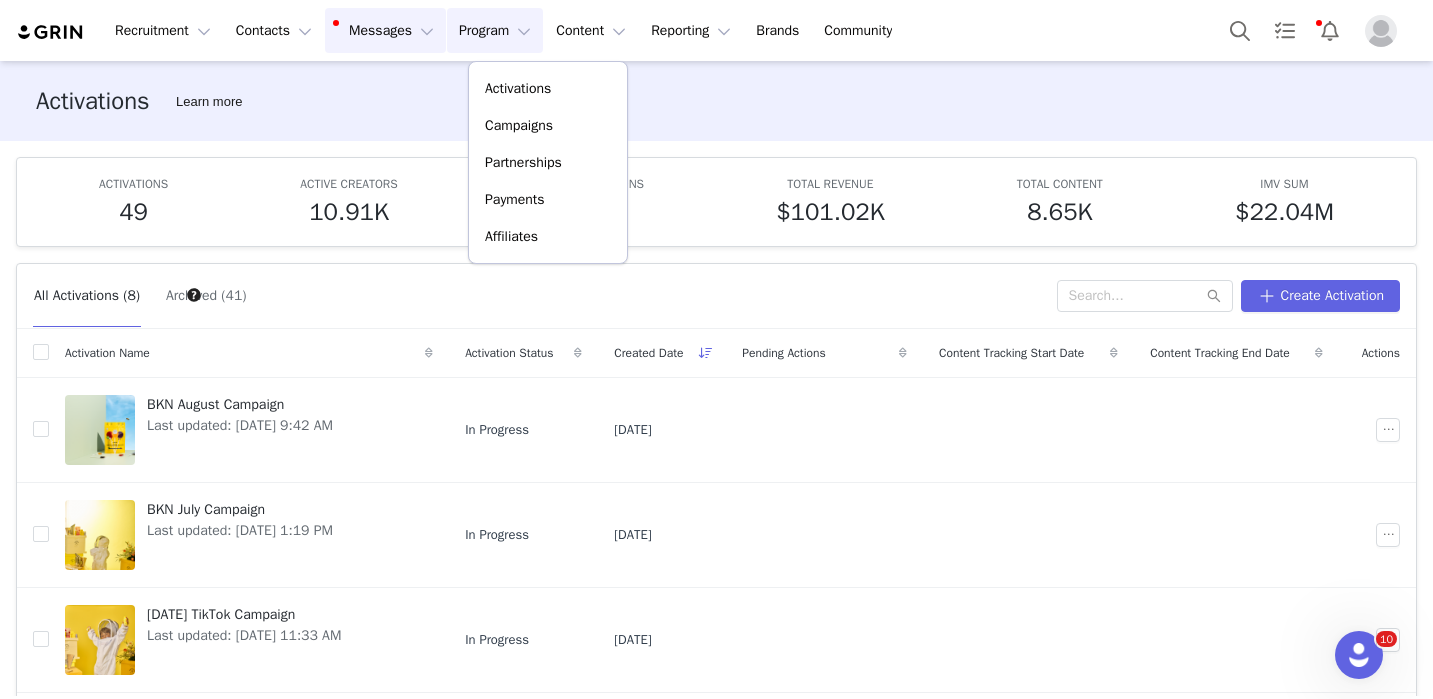 click on "Messages Messages" at bounding box center [385, 30] 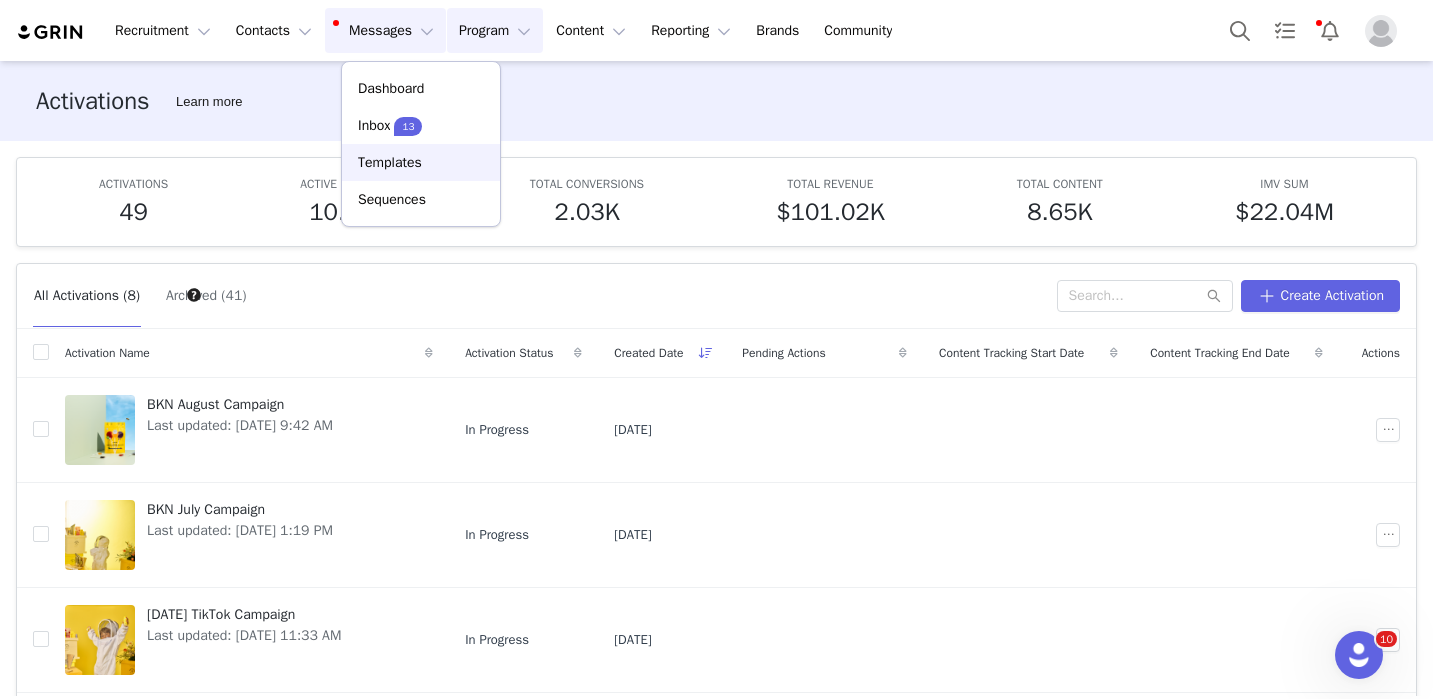 click on "Templates" at bounding box center (421, 162) 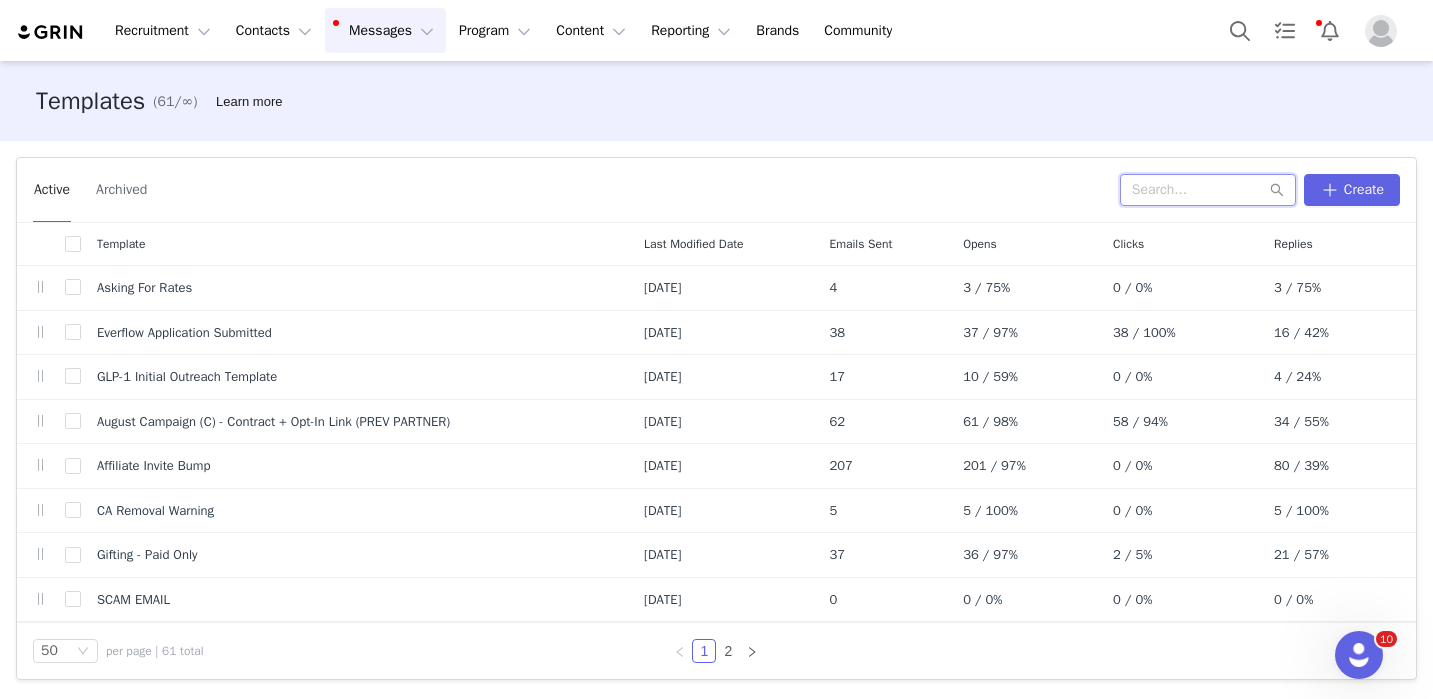 click at bounding box center [1208, 190] 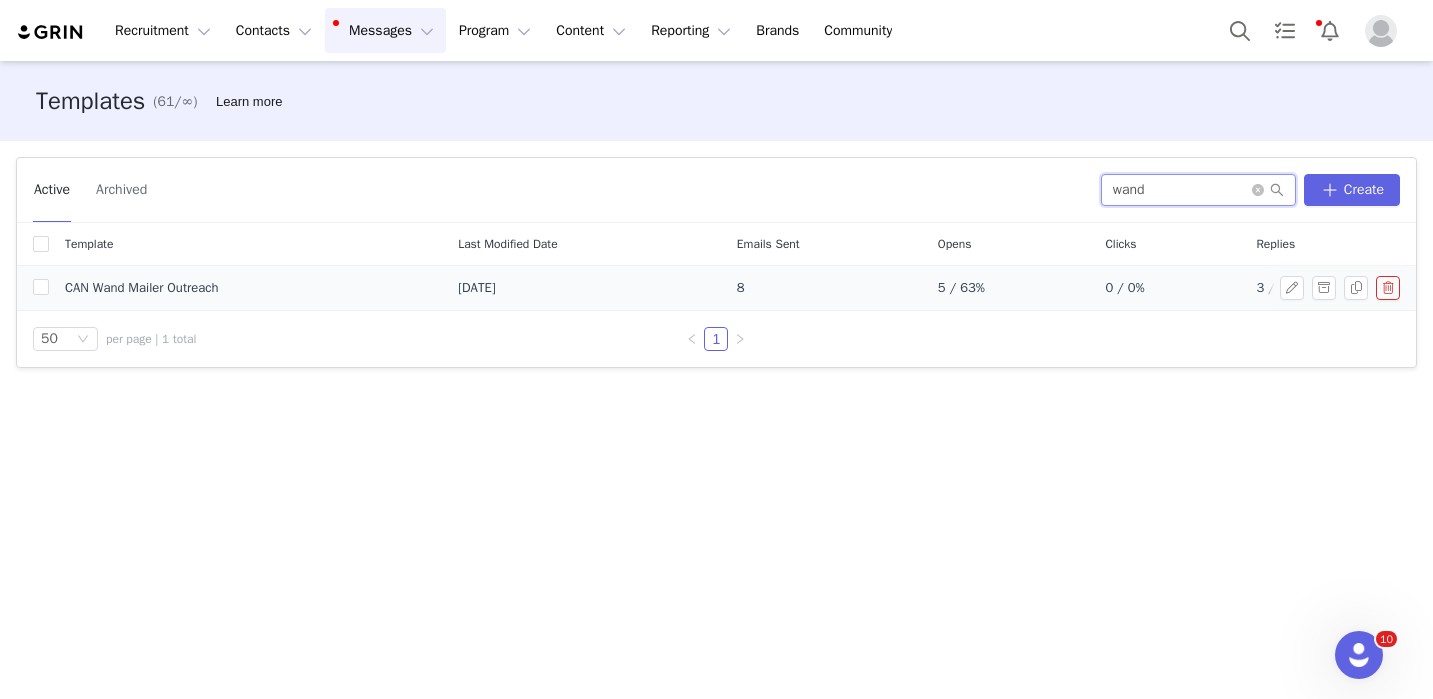type on "wand" 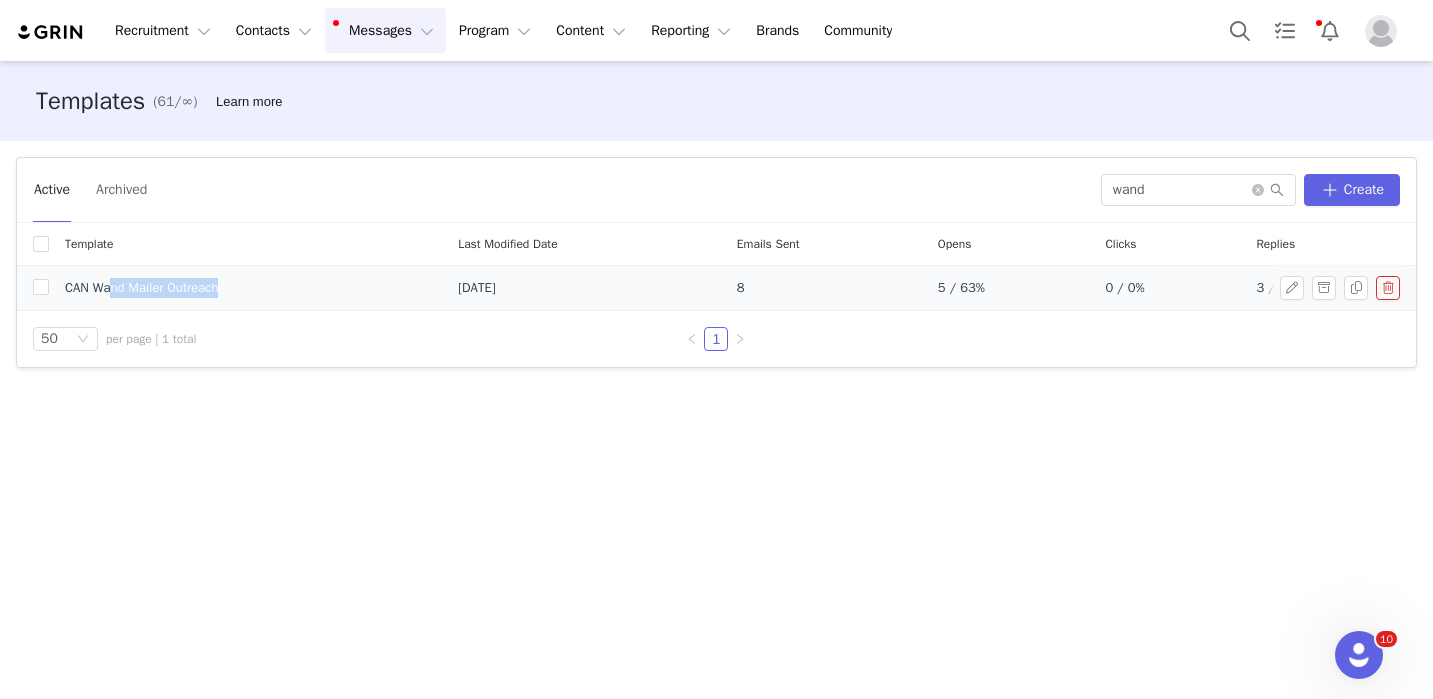 drag, startPoint x: 177, startPoint y: 293, endPoint x: 243, endPoint y: 293, distance: 66 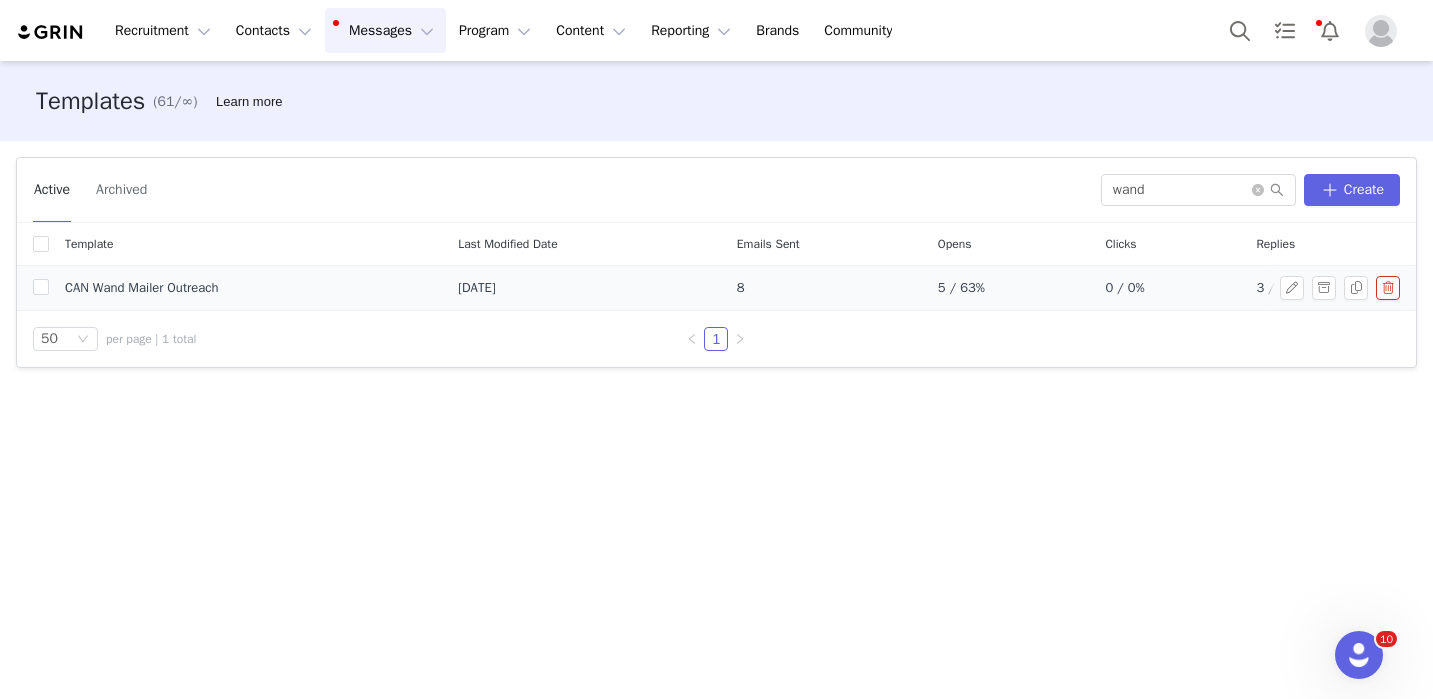 click on "CAN Wand Mailer Outreach" at bounding box center [141, 288] 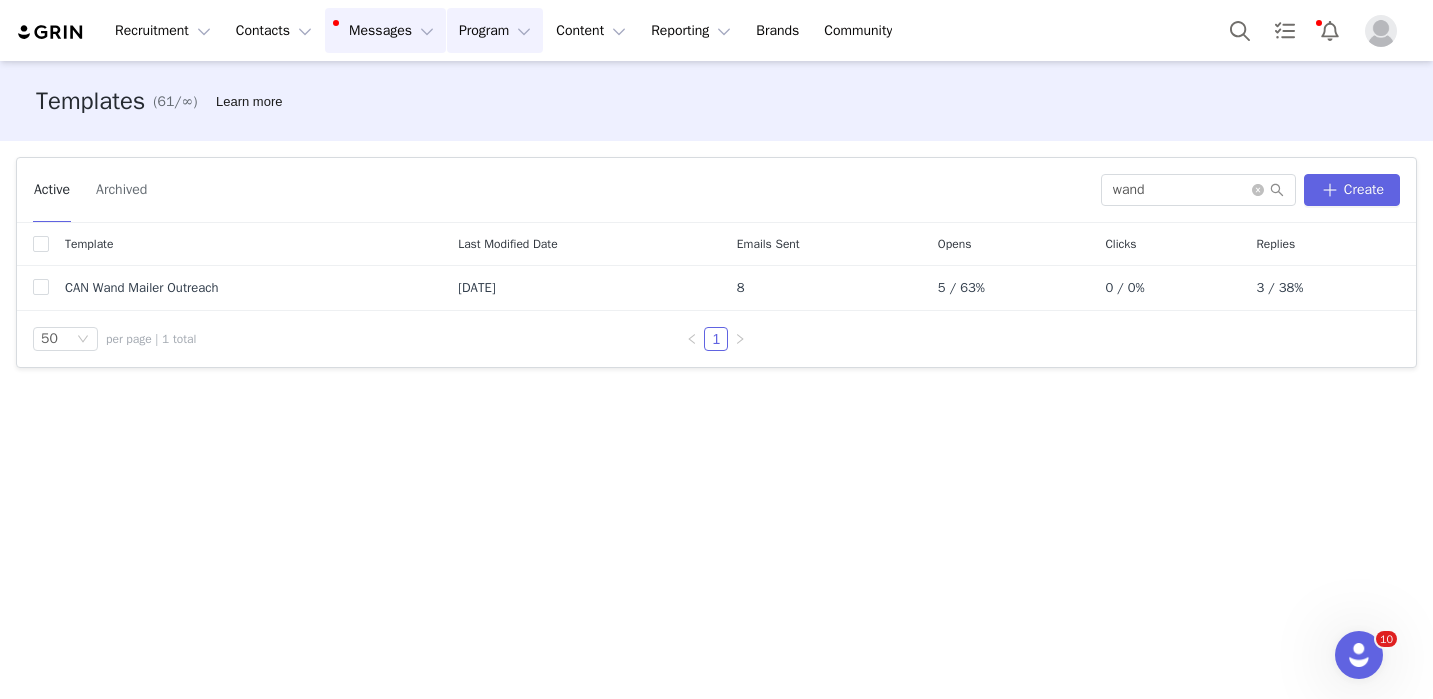 click on "Program Program" at bounding box center (495, 30) 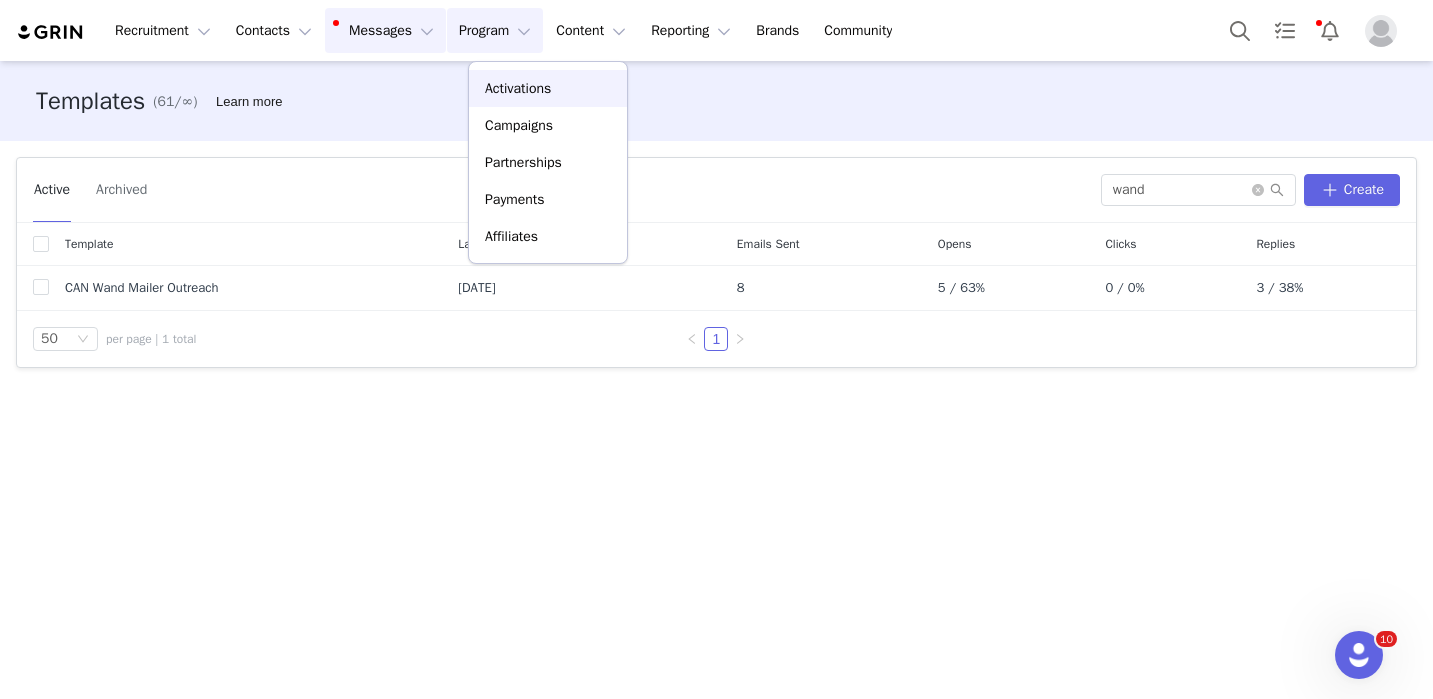 click on "Activations" at bounding box center [518, 88] 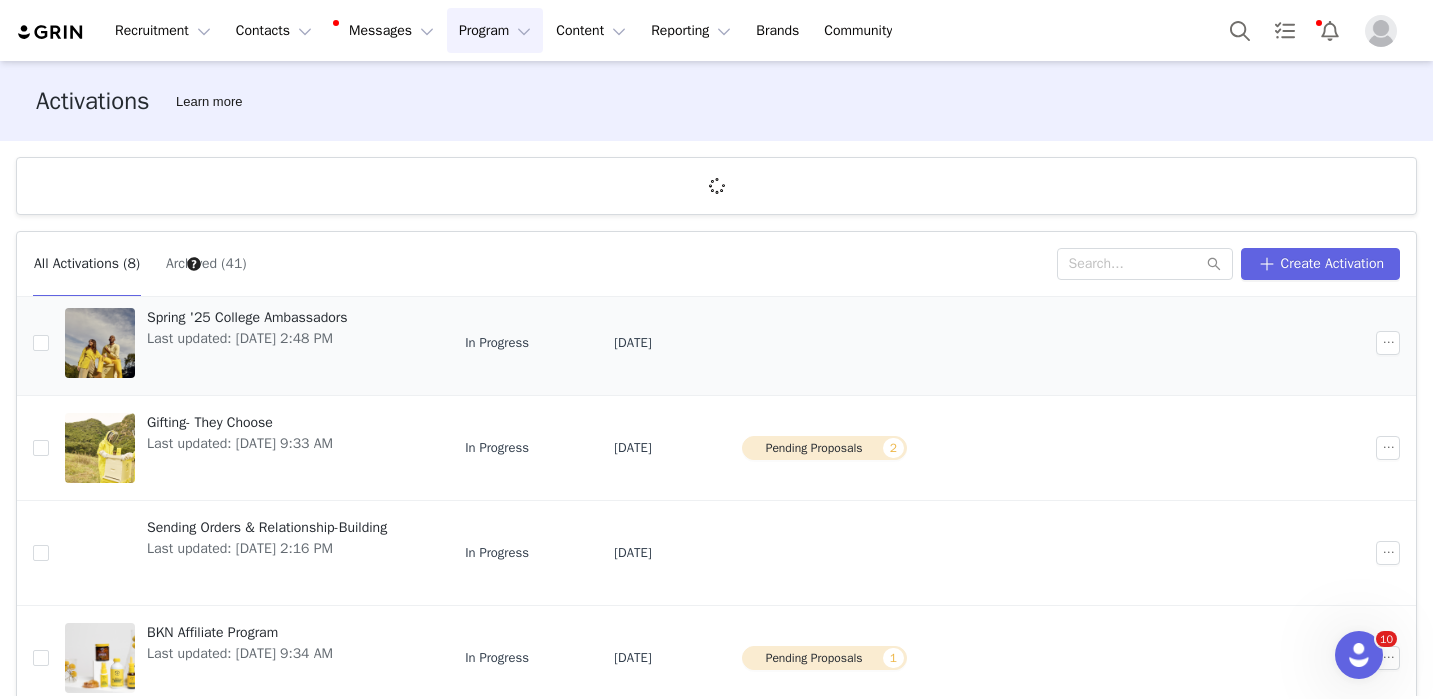 scroll, scrollTop: 489, scrollLeft: 0, axis: vertical 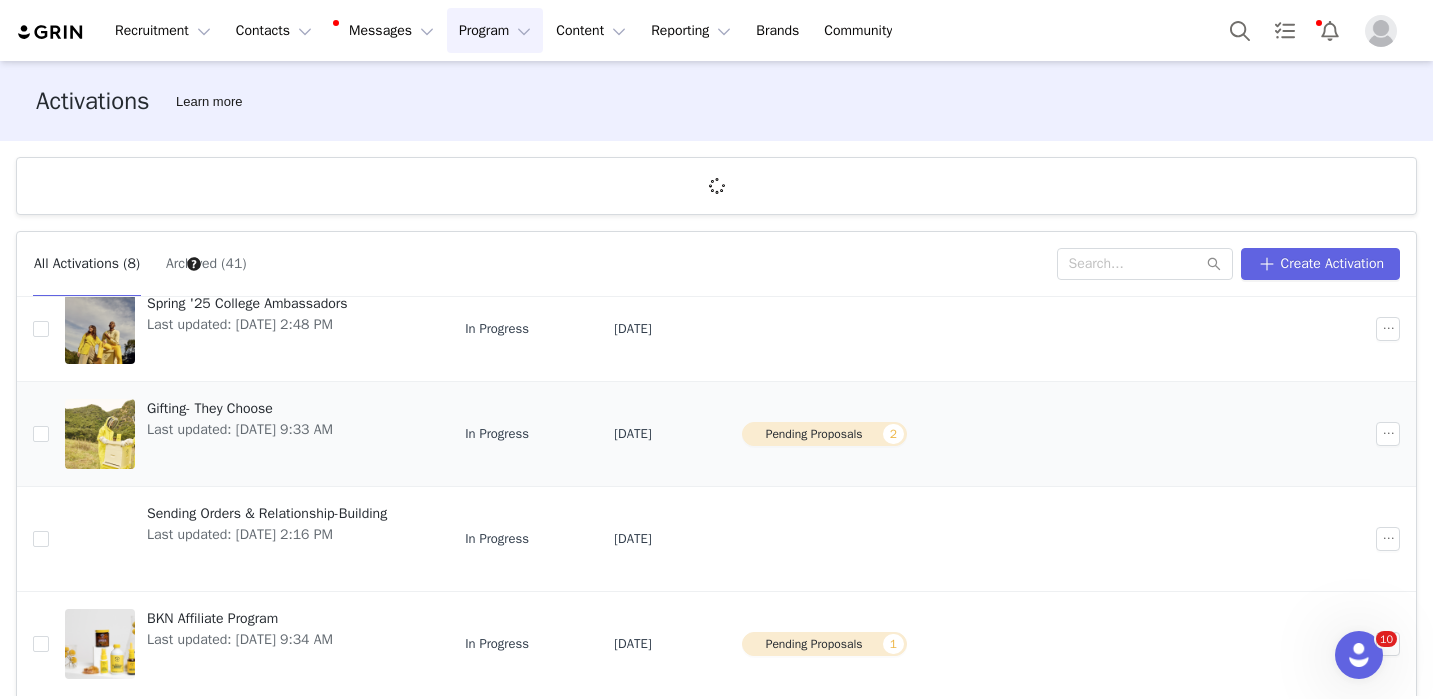 click on "Last updated: Jun 17, 2025 9:33 AM" at bounding box center (240, 429) 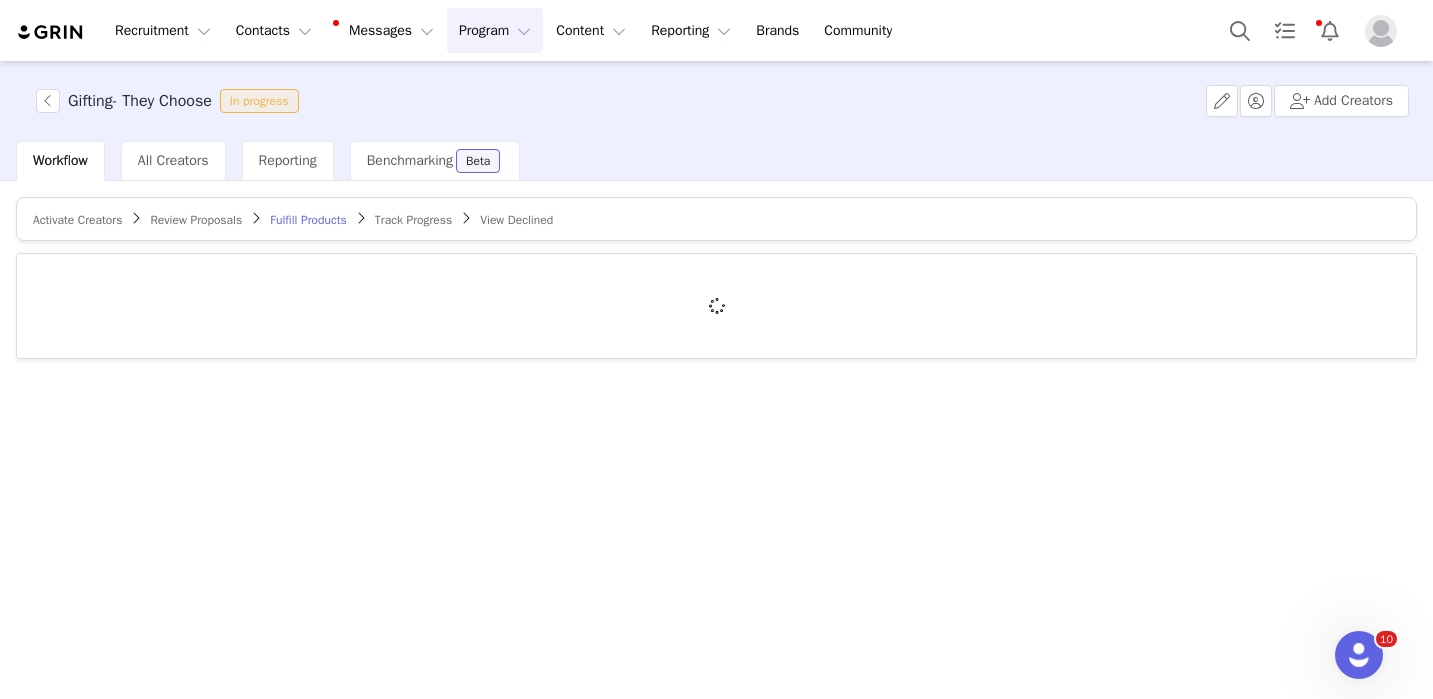 click on "Review Proposals" at bounding box center (196, 220) 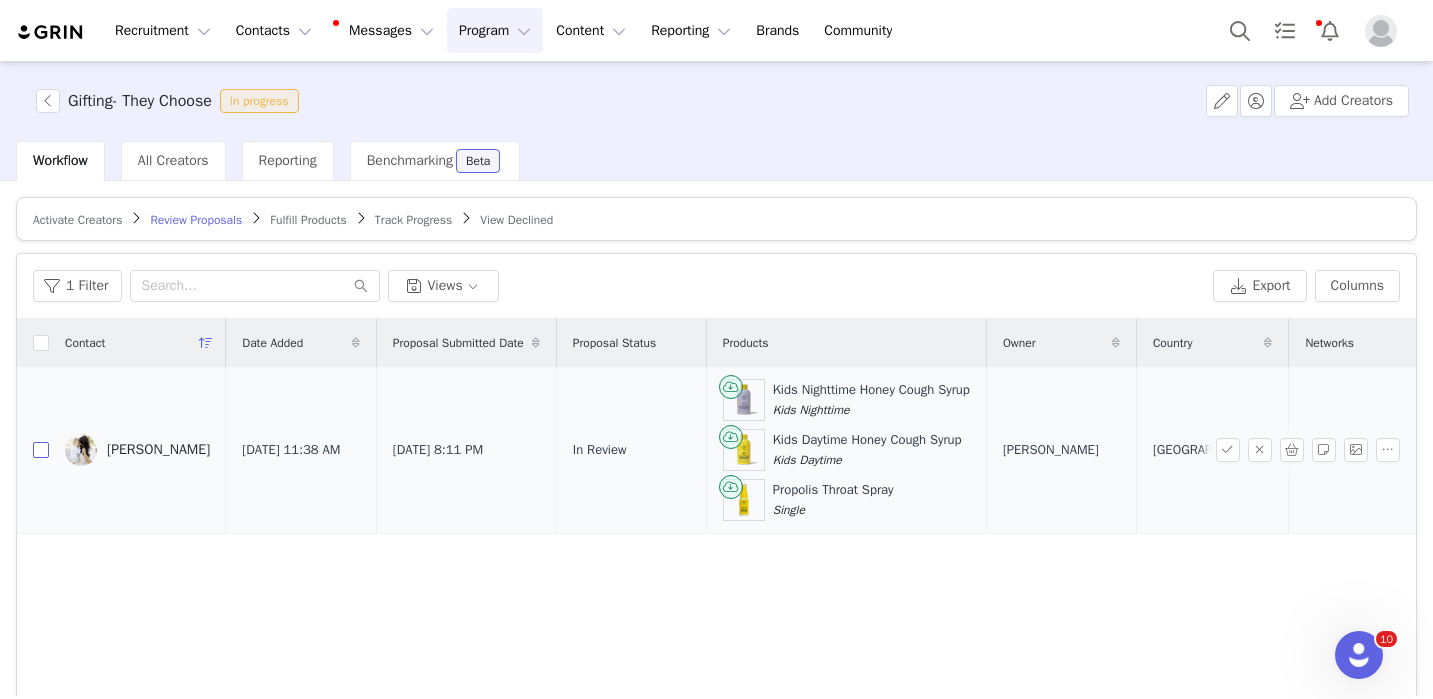 click at bounding box center [41, 450] 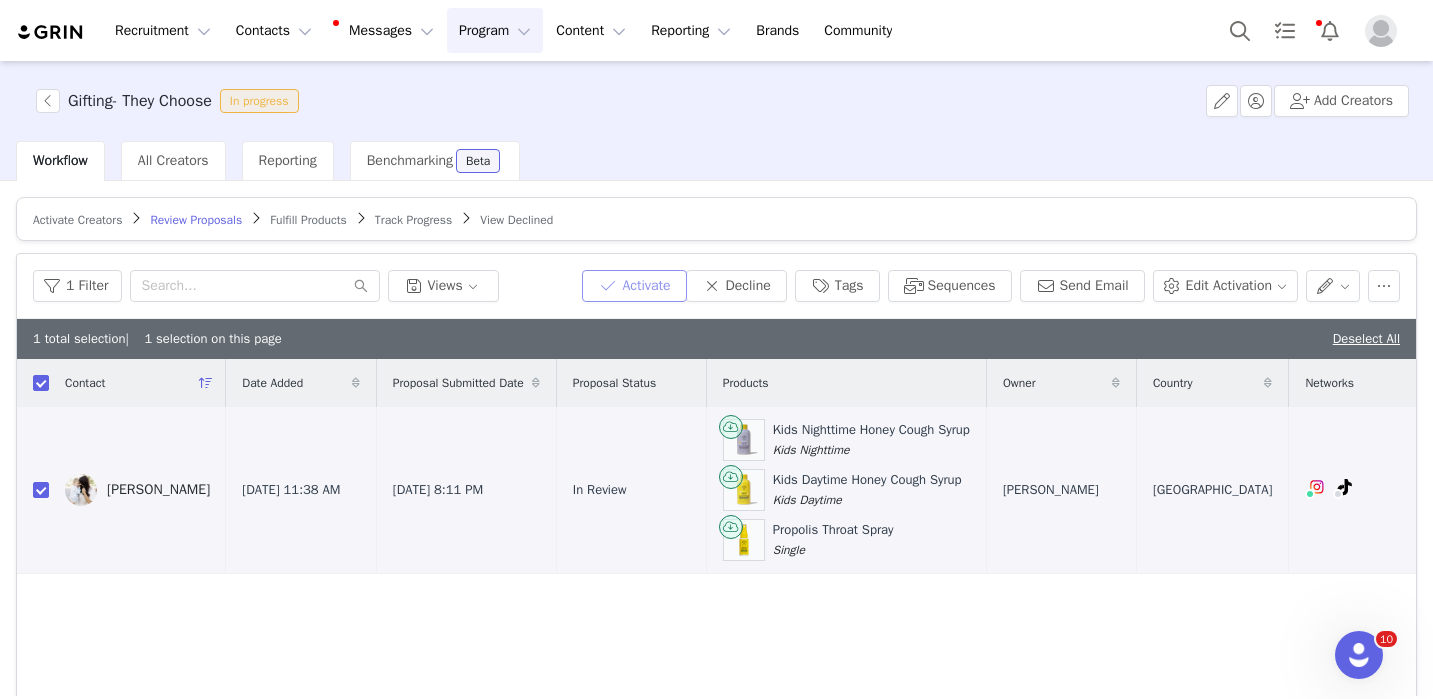 click on "Activate" at bounding box center (634, 286) 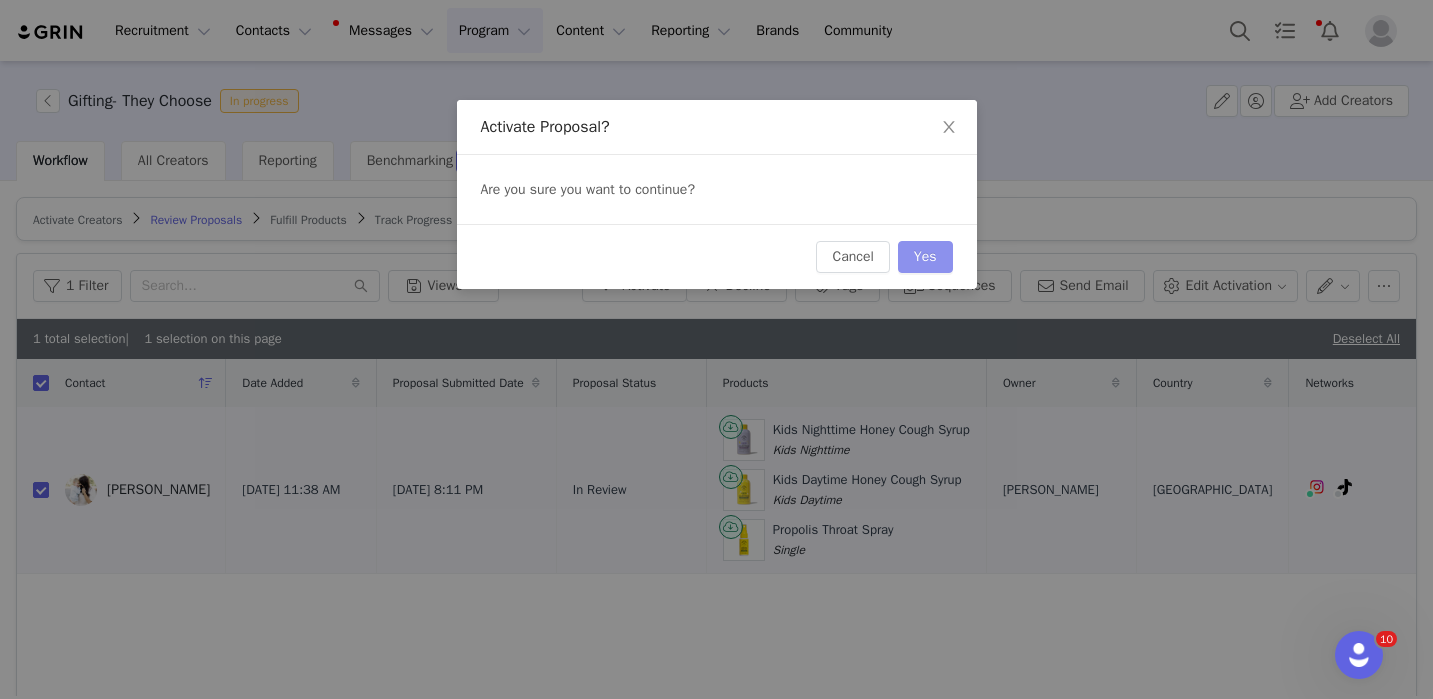 click on "Yes" at bounding box center (925, 257) 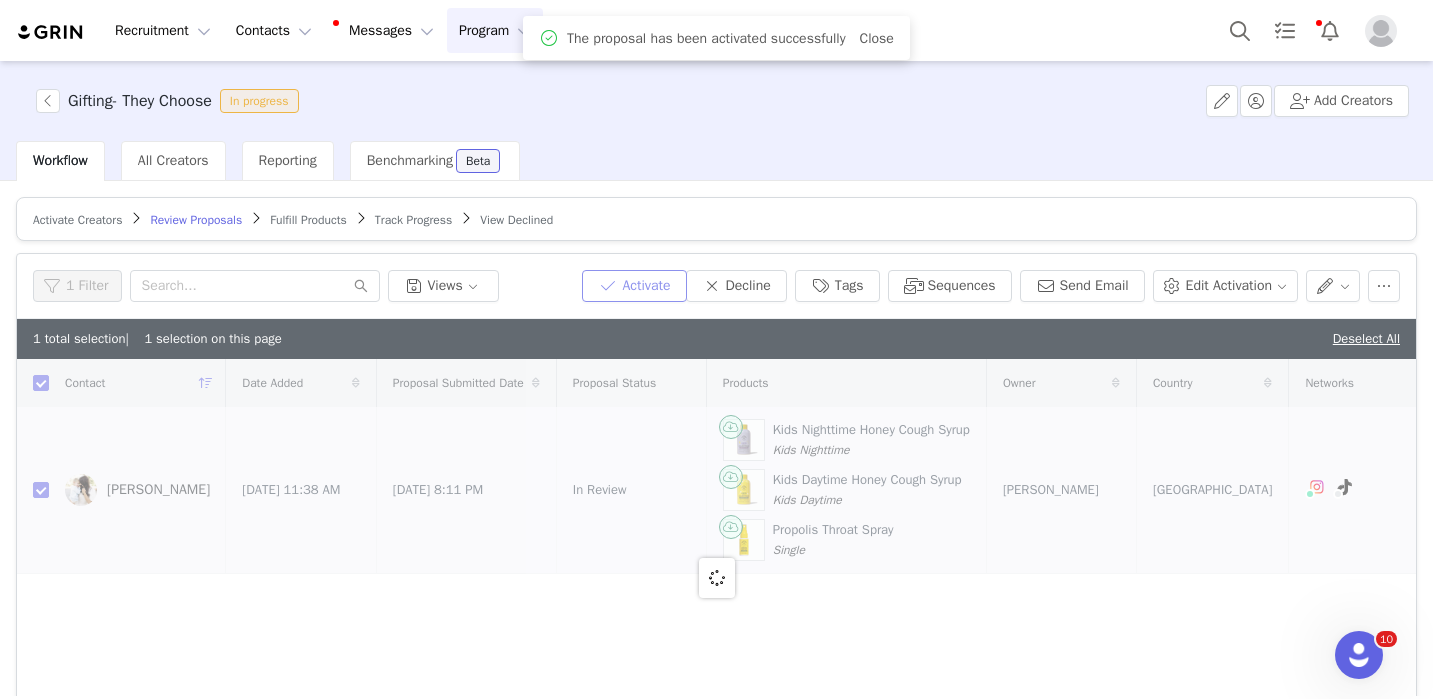 checkbox on "false" 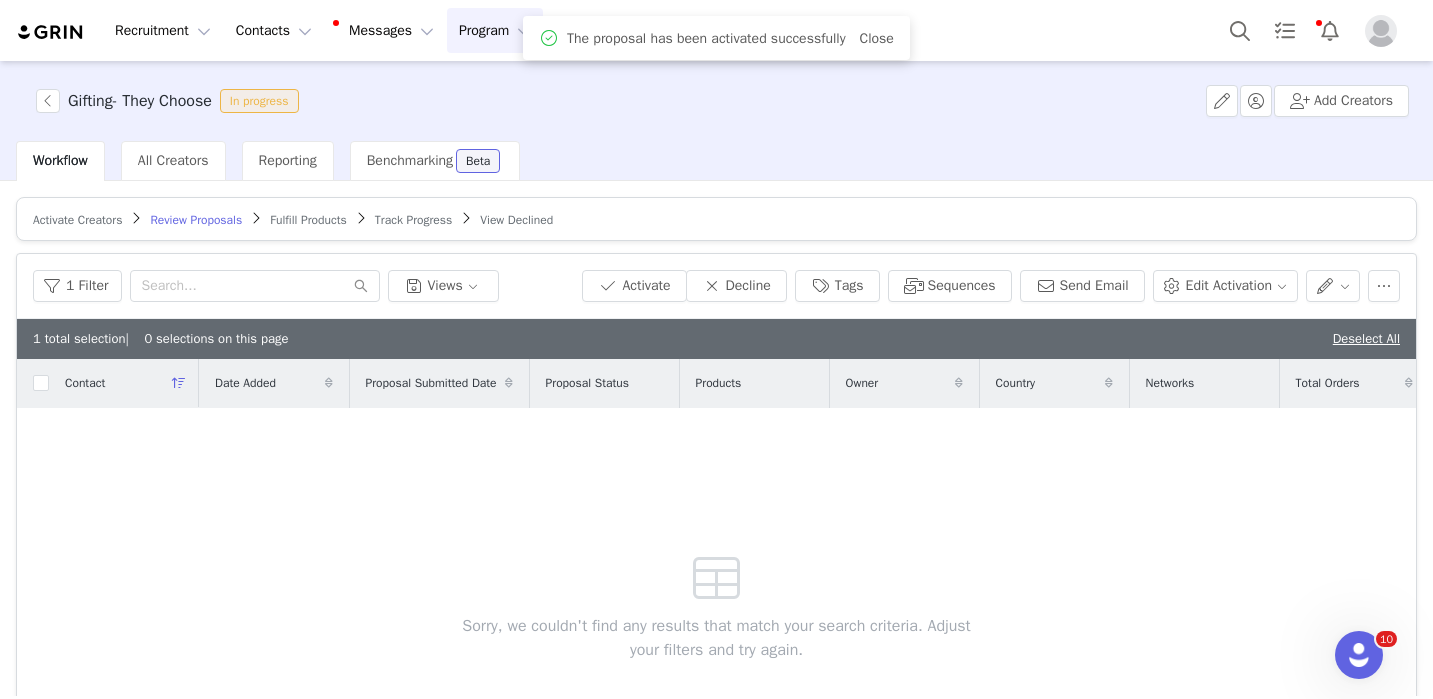 click on "Fulfill Products" at bounding box center (308, 220) 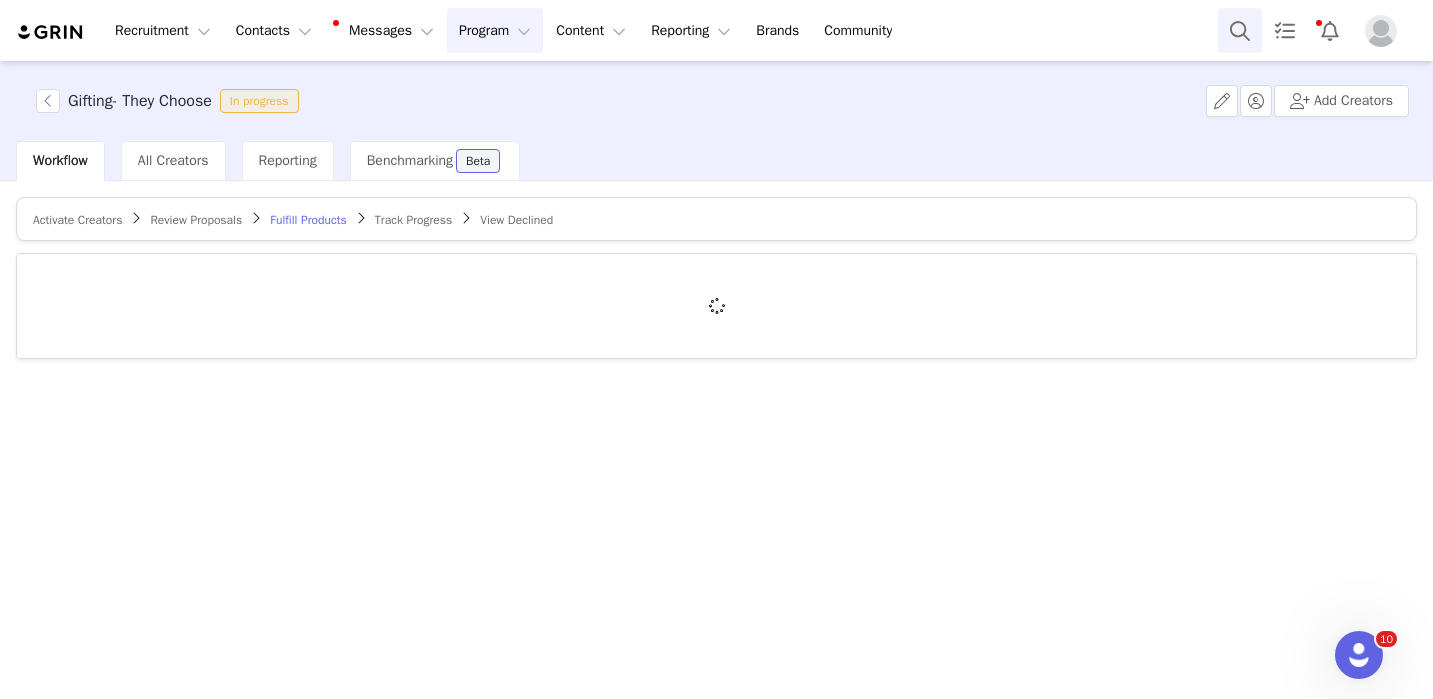click at bounding box center (1240, 30) 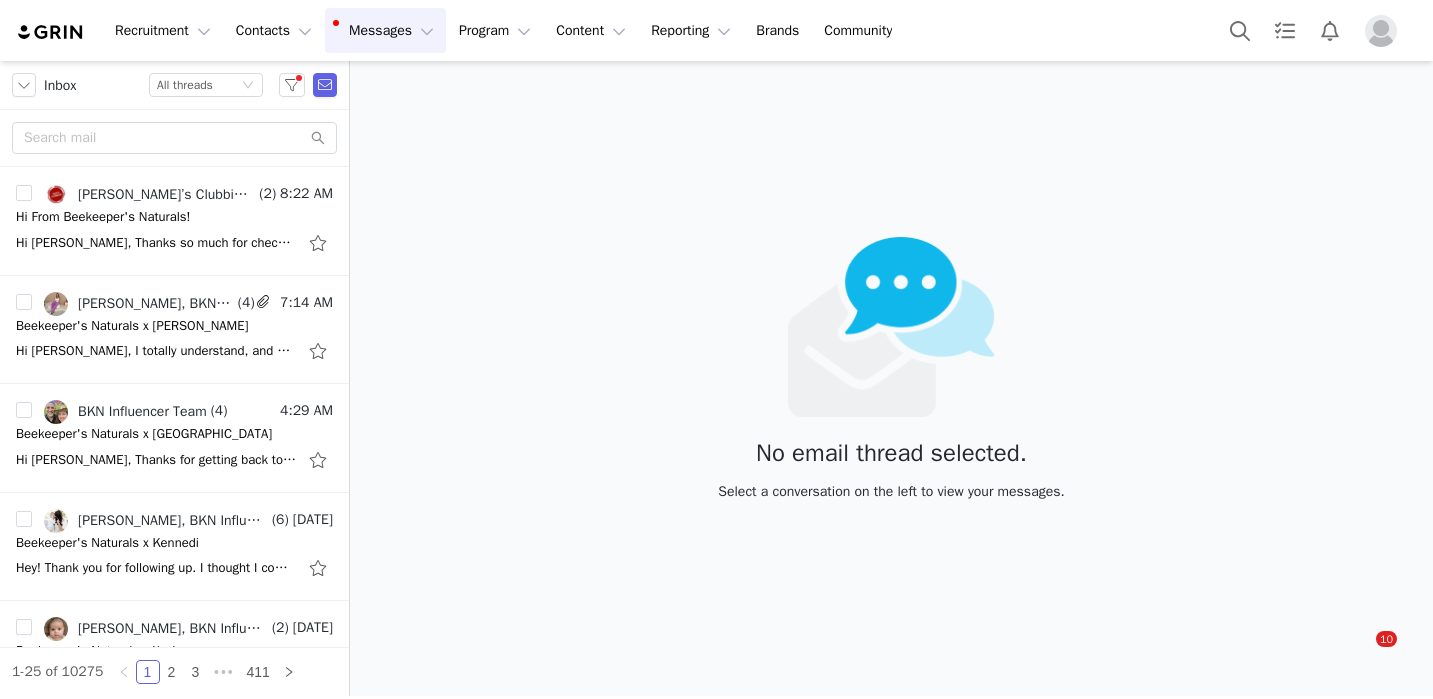 scroll, scrollTop: 0, scrollLeft: 0, axis: both 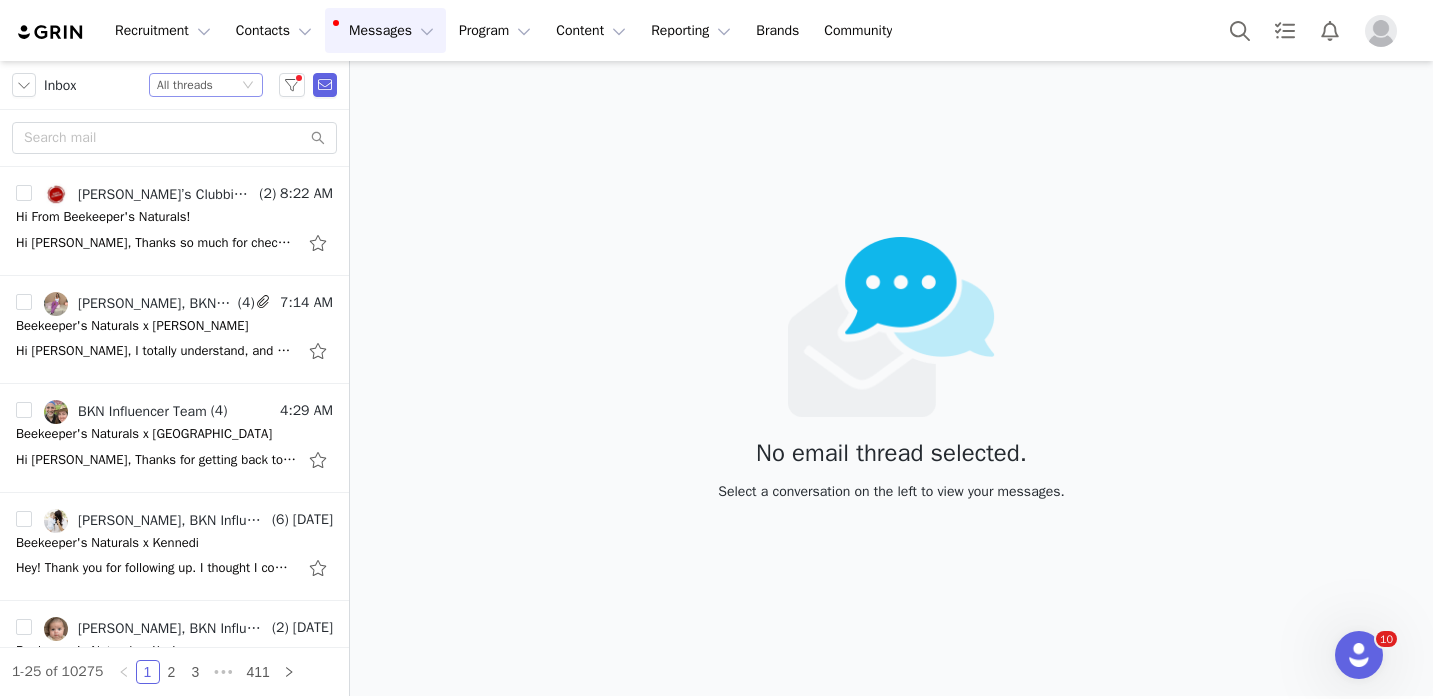 click on "Status All threads" 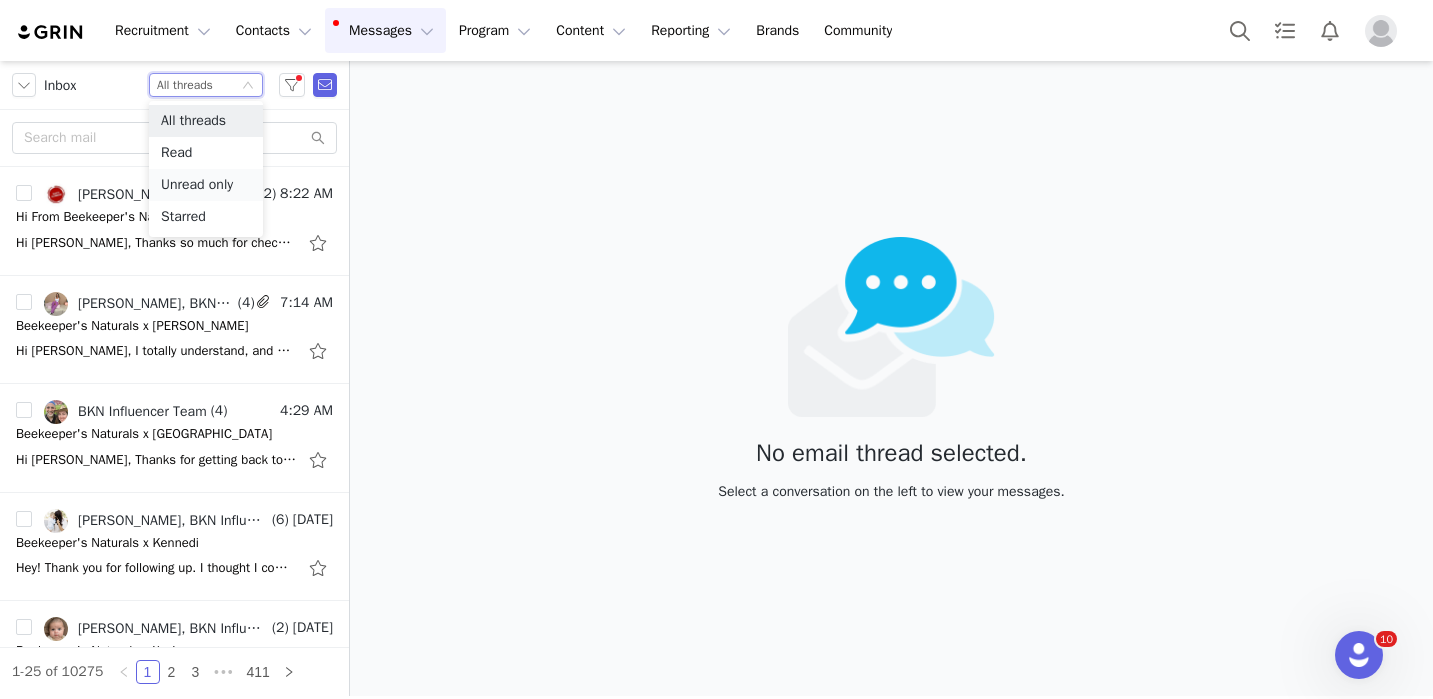click on "Unread only" 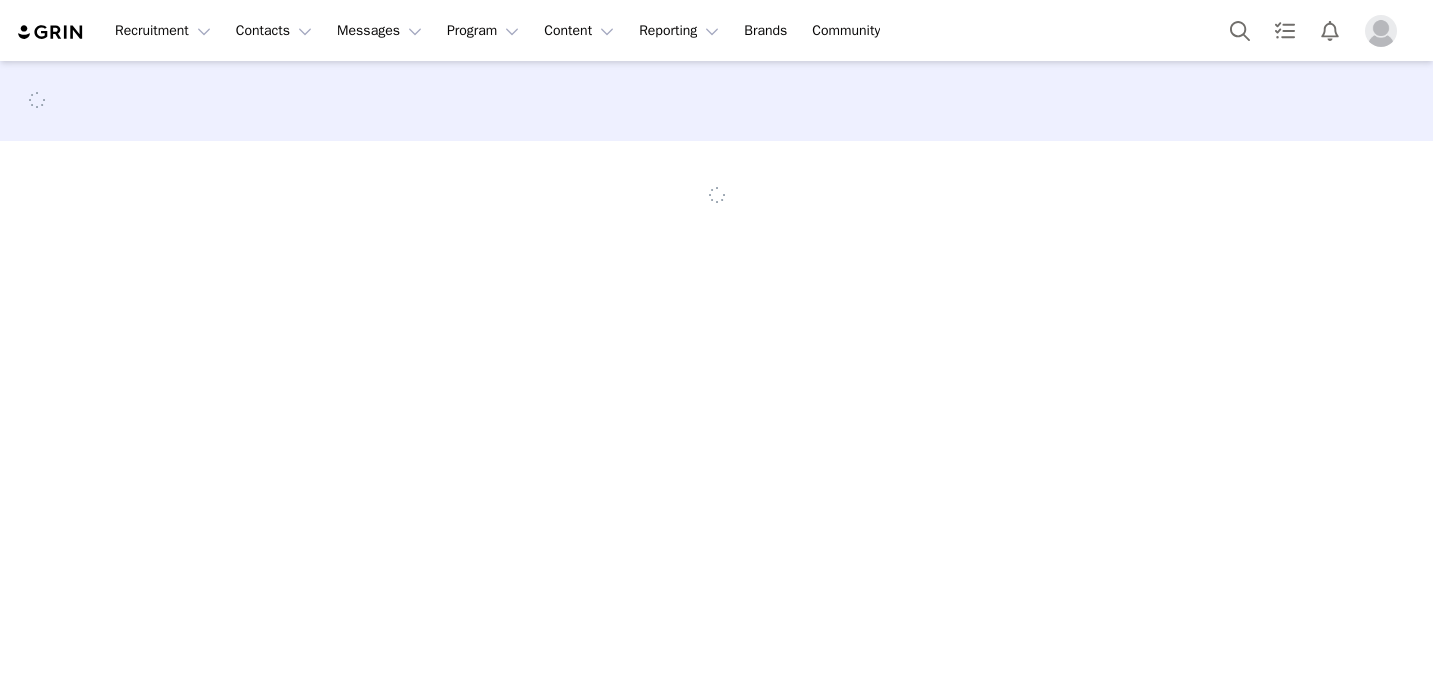 scroll, scrollTop: 0, scrollLeft: 0, axis: both 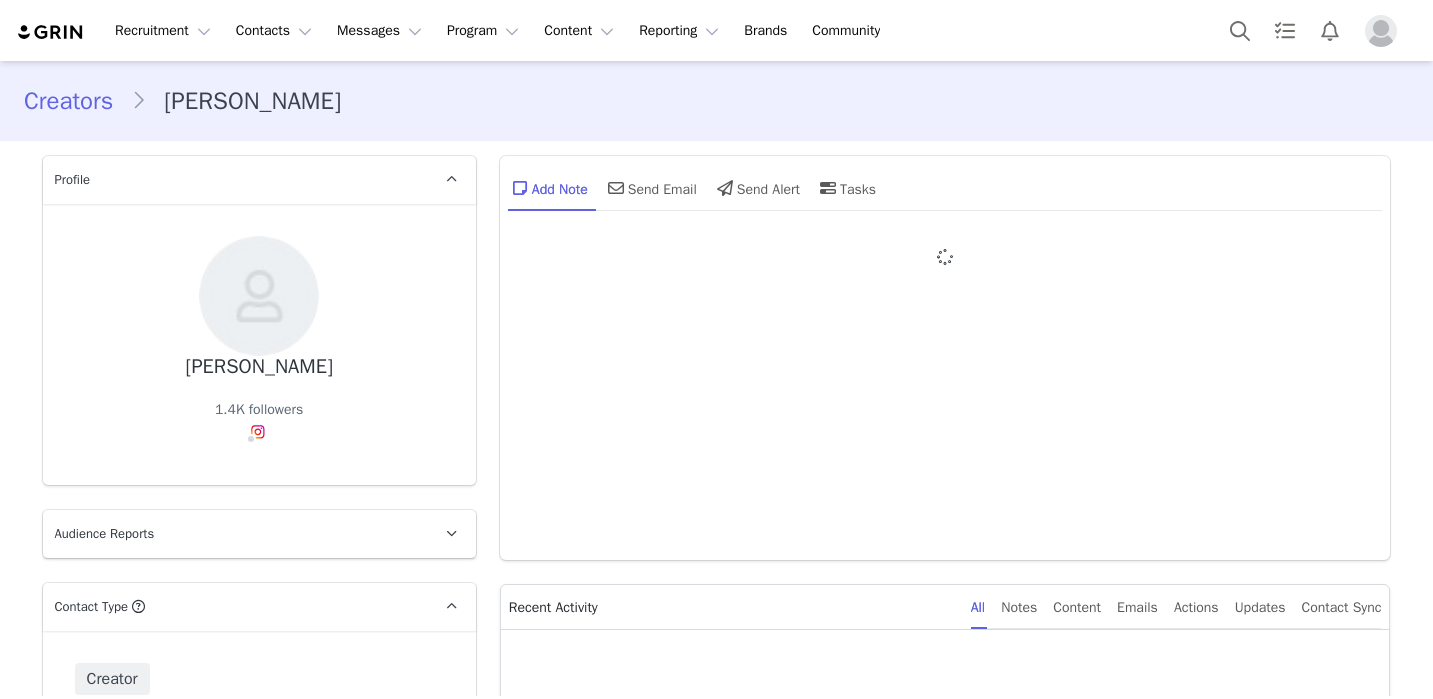 type on "+1 ([GEOGRAPHIC_DATA])" 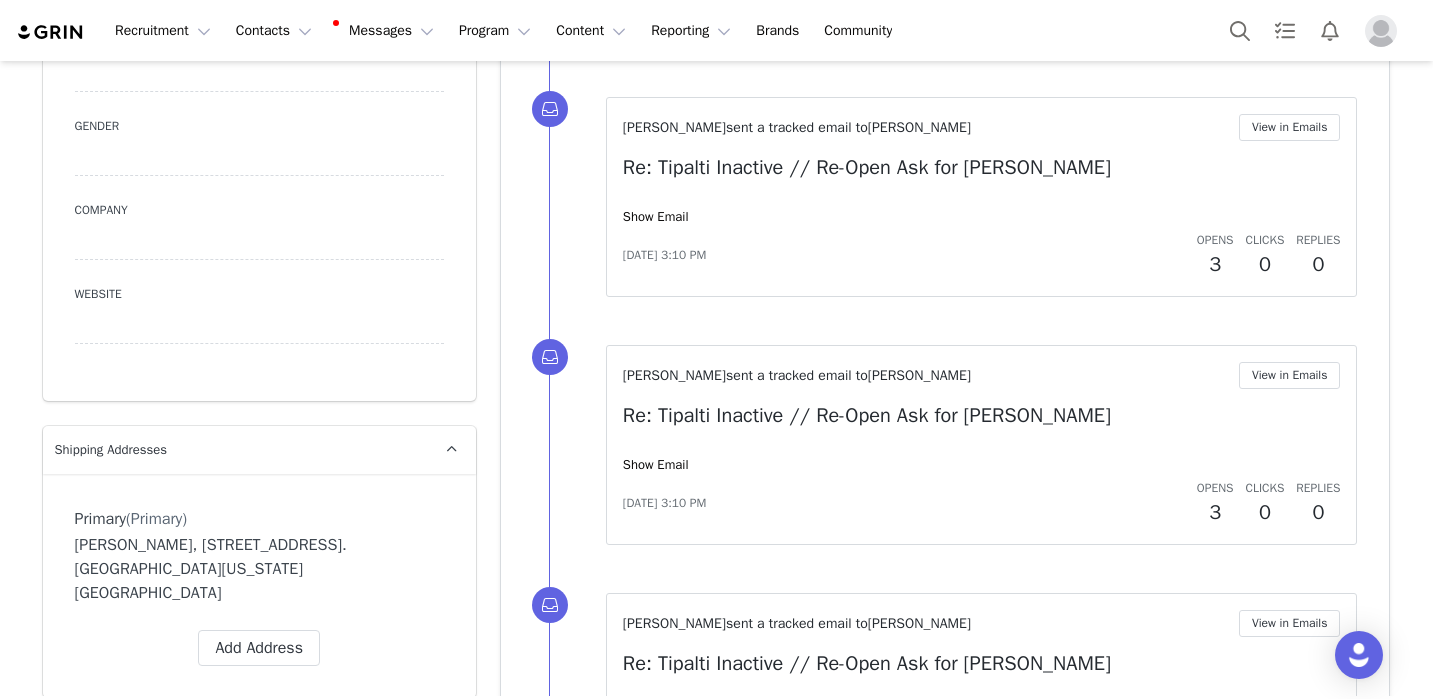 scroll, scrollTop: 1816, scrollLeft: 0, axis: vertical 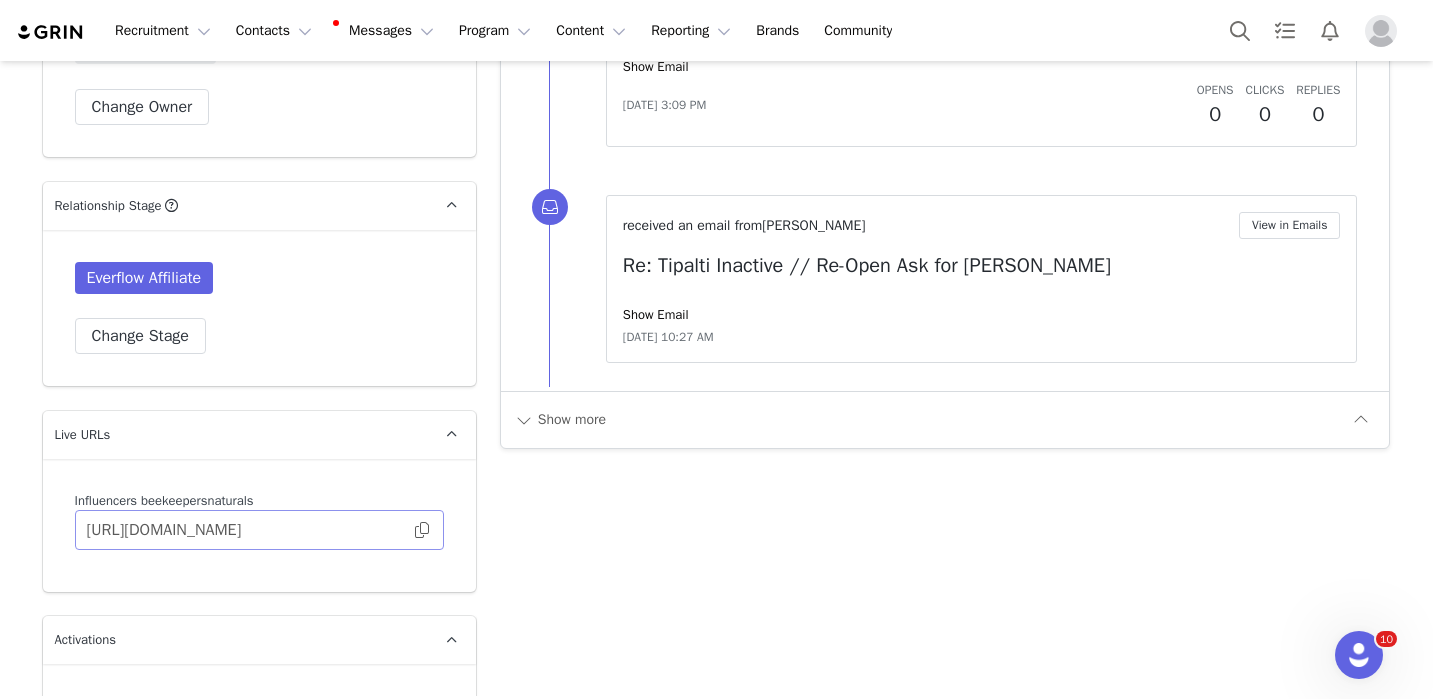 click at bounding box center (422, 530) 